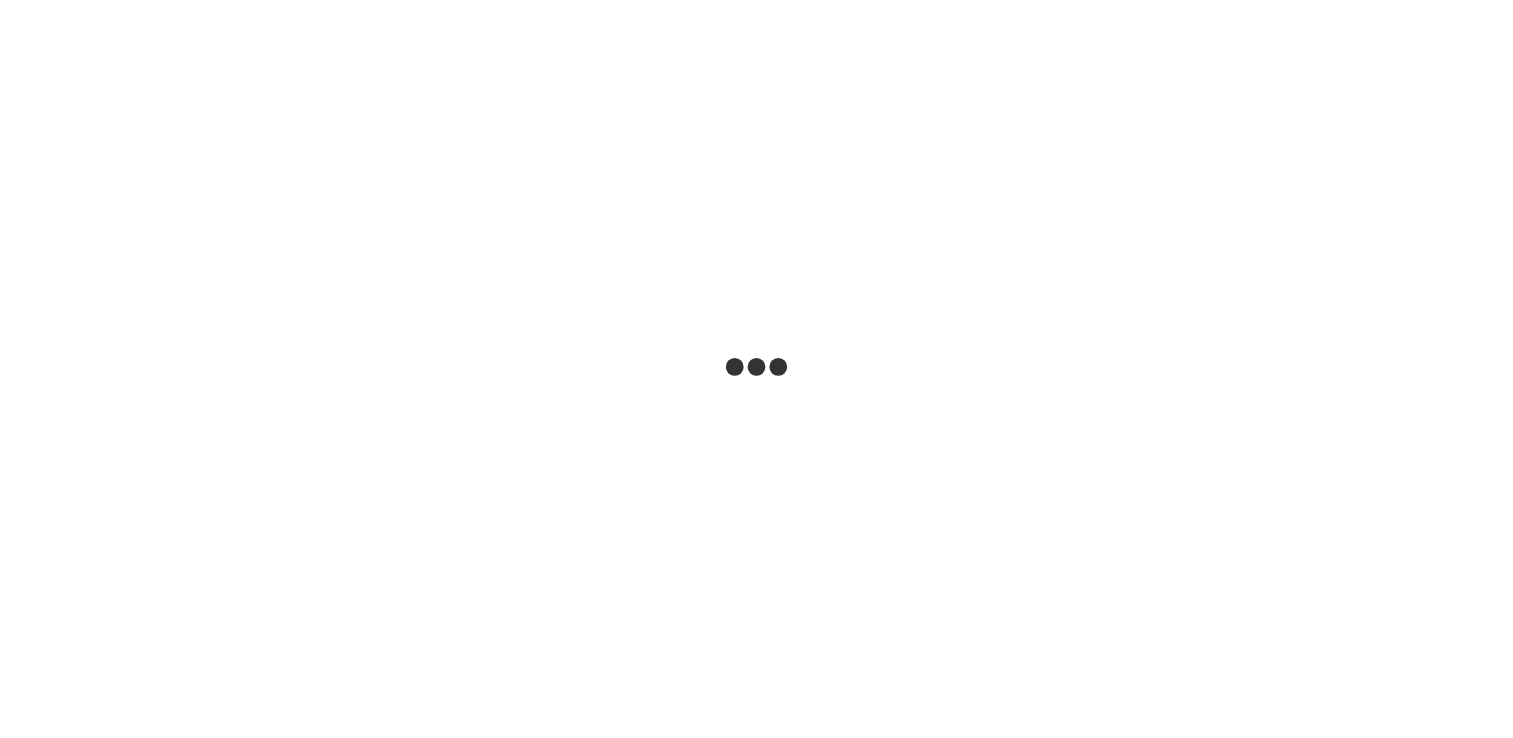 scroll, scrollTop: 0, scrollLeft: 0, axis: both 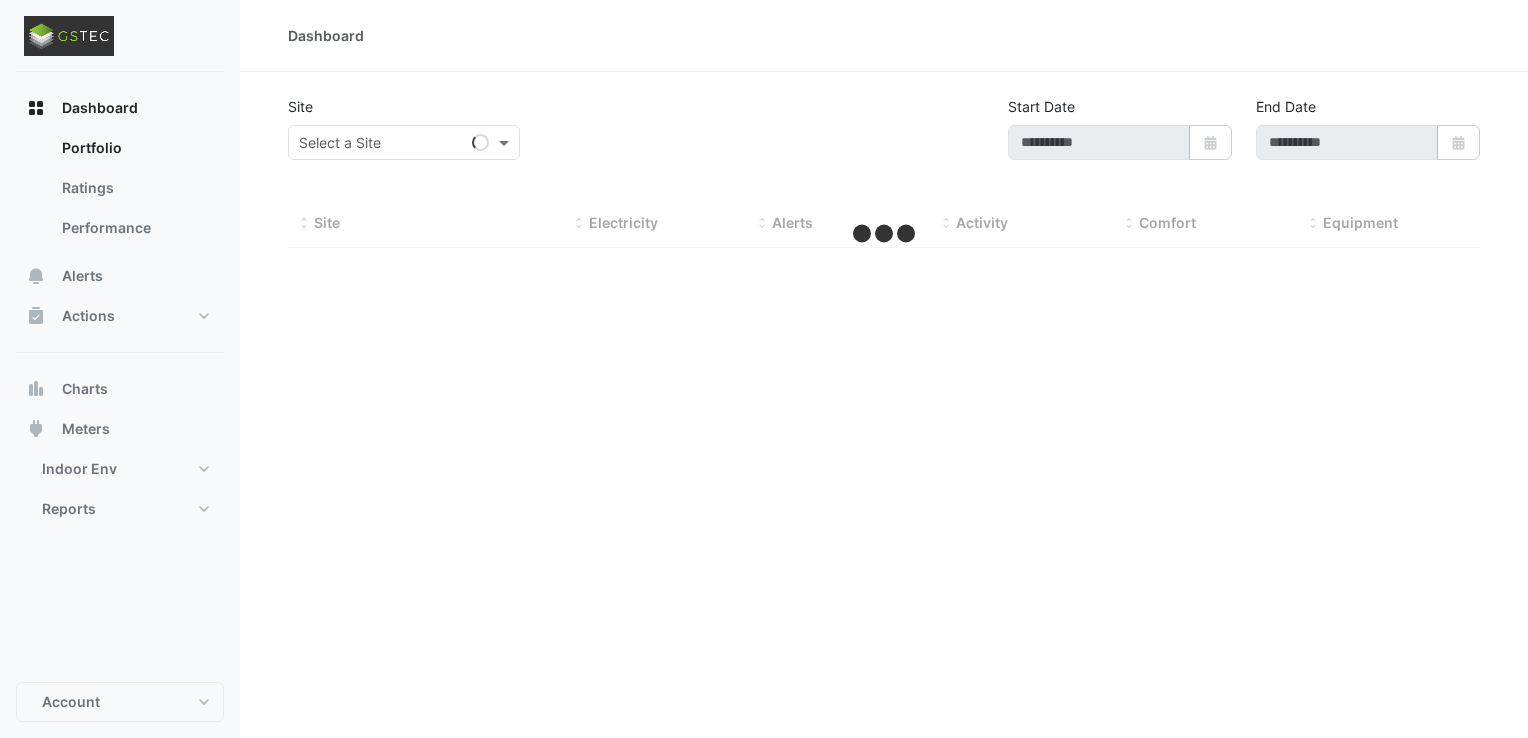 type on "**********" 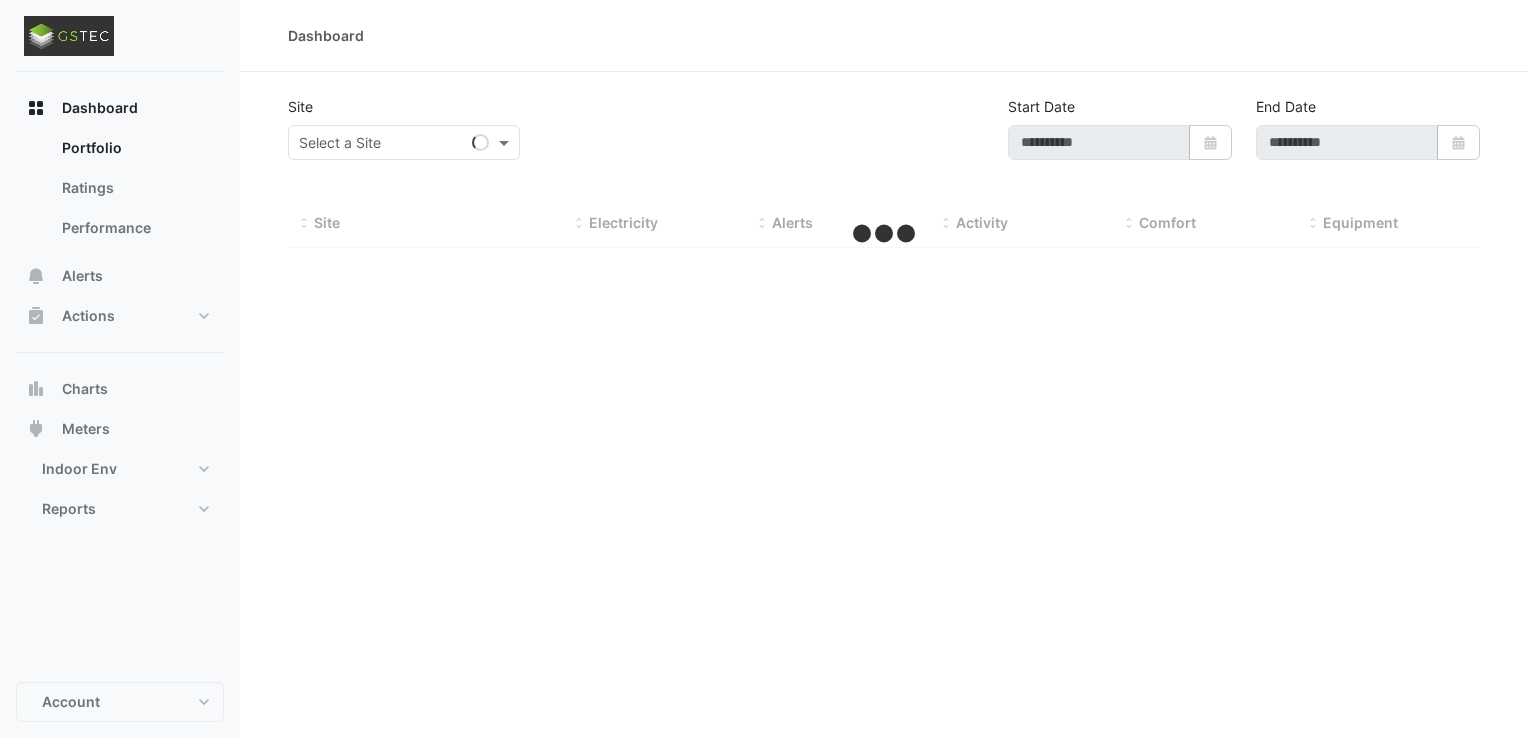 type on "**********" 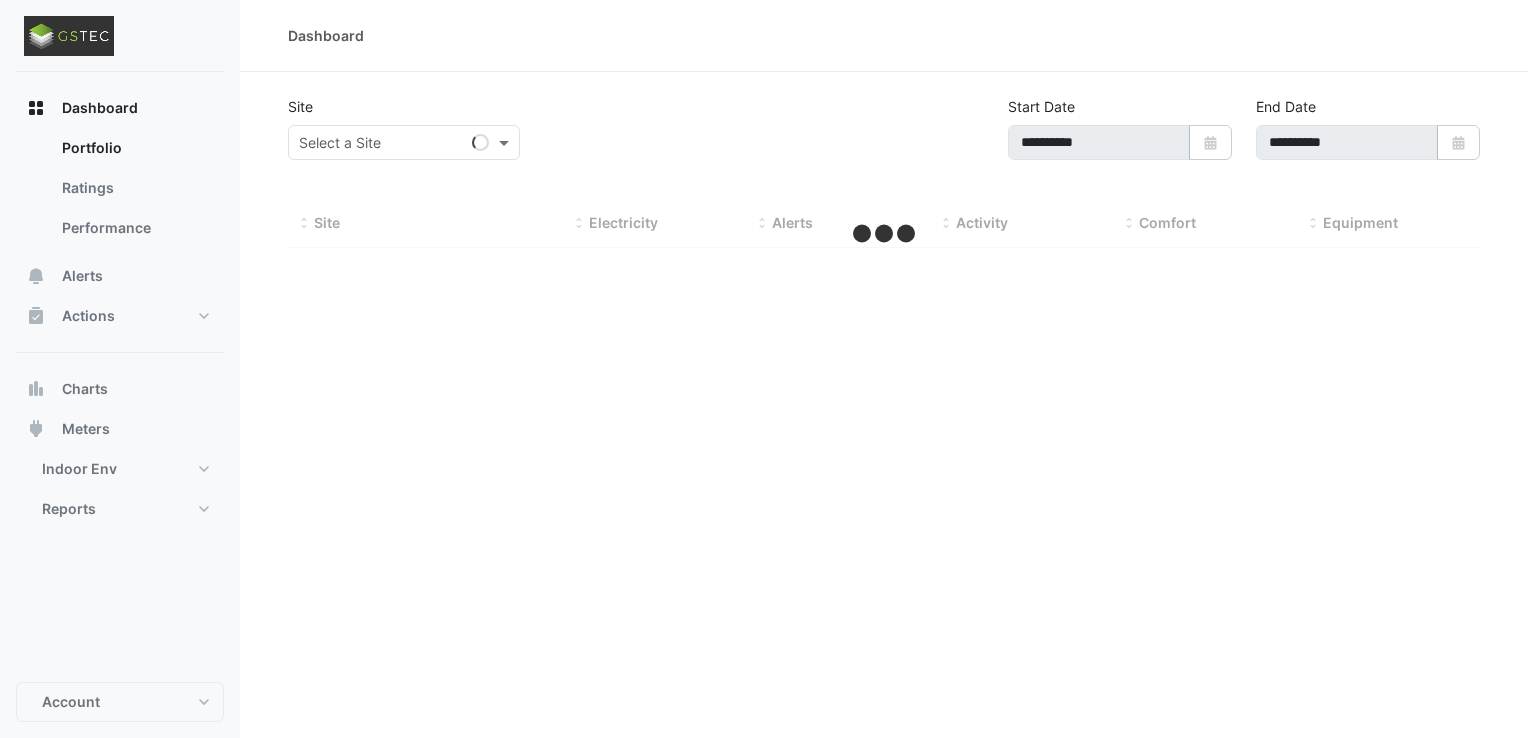 select on "***" 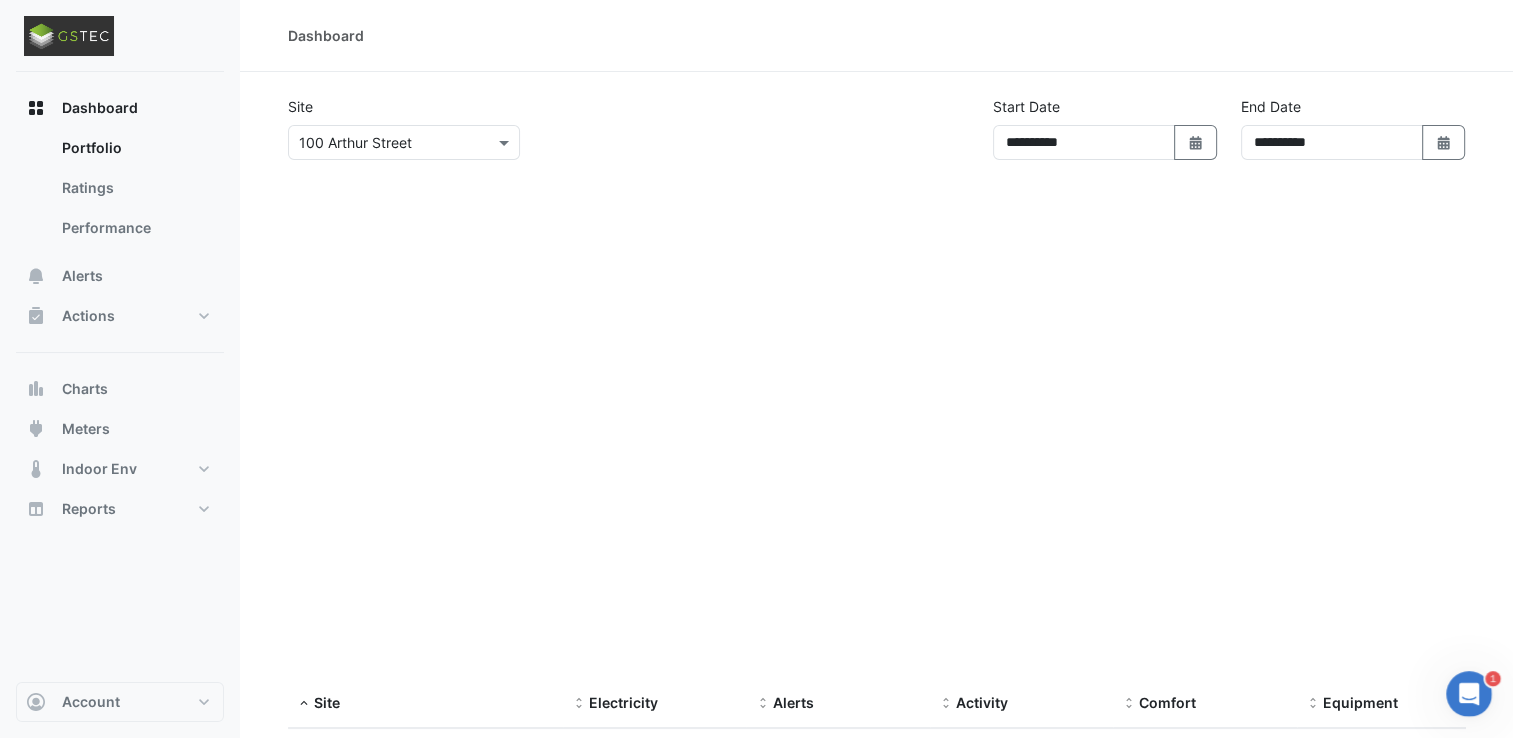 scroll, scrollTop: 0, scrollLeft: 0, axis: both 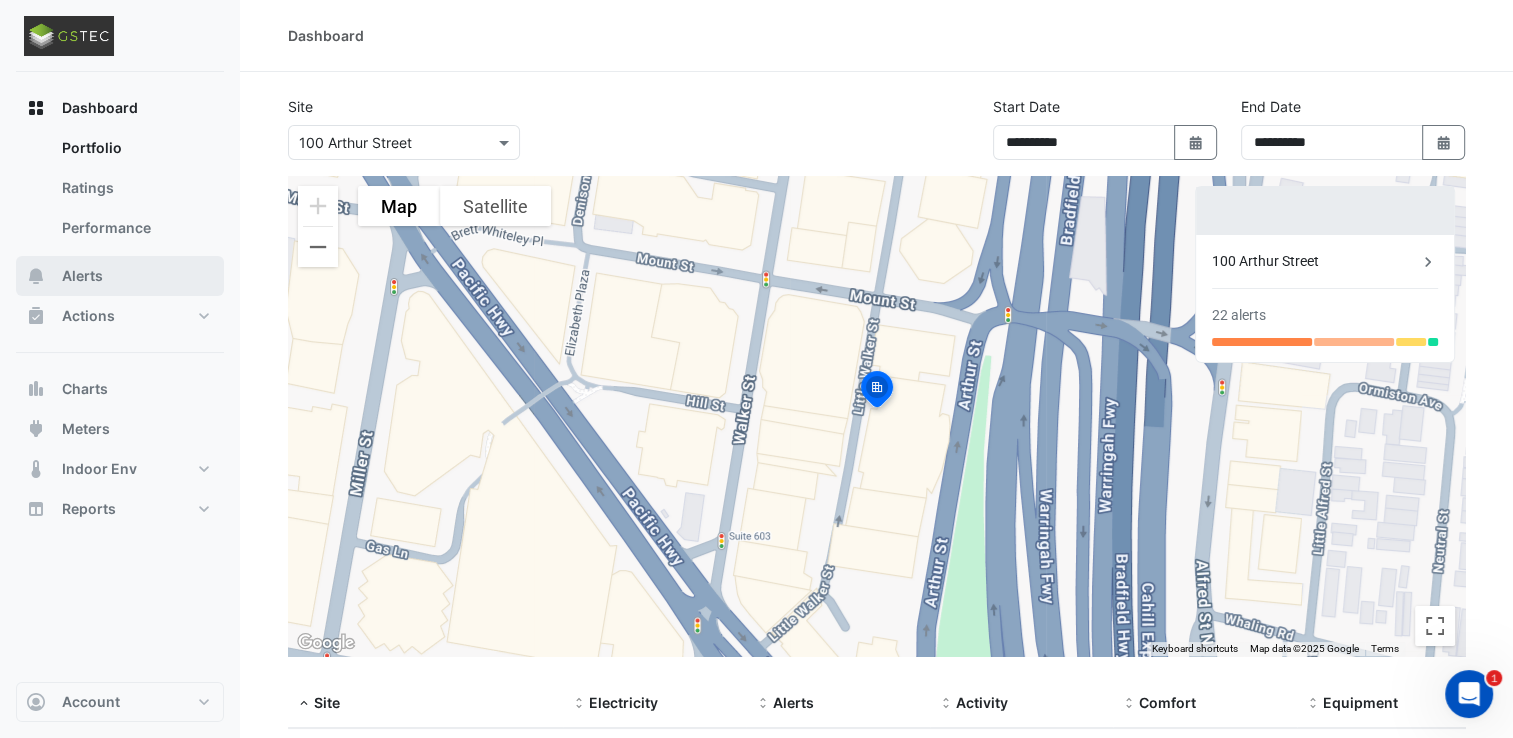 click on "Alerts" at bounding box center [120, 276] 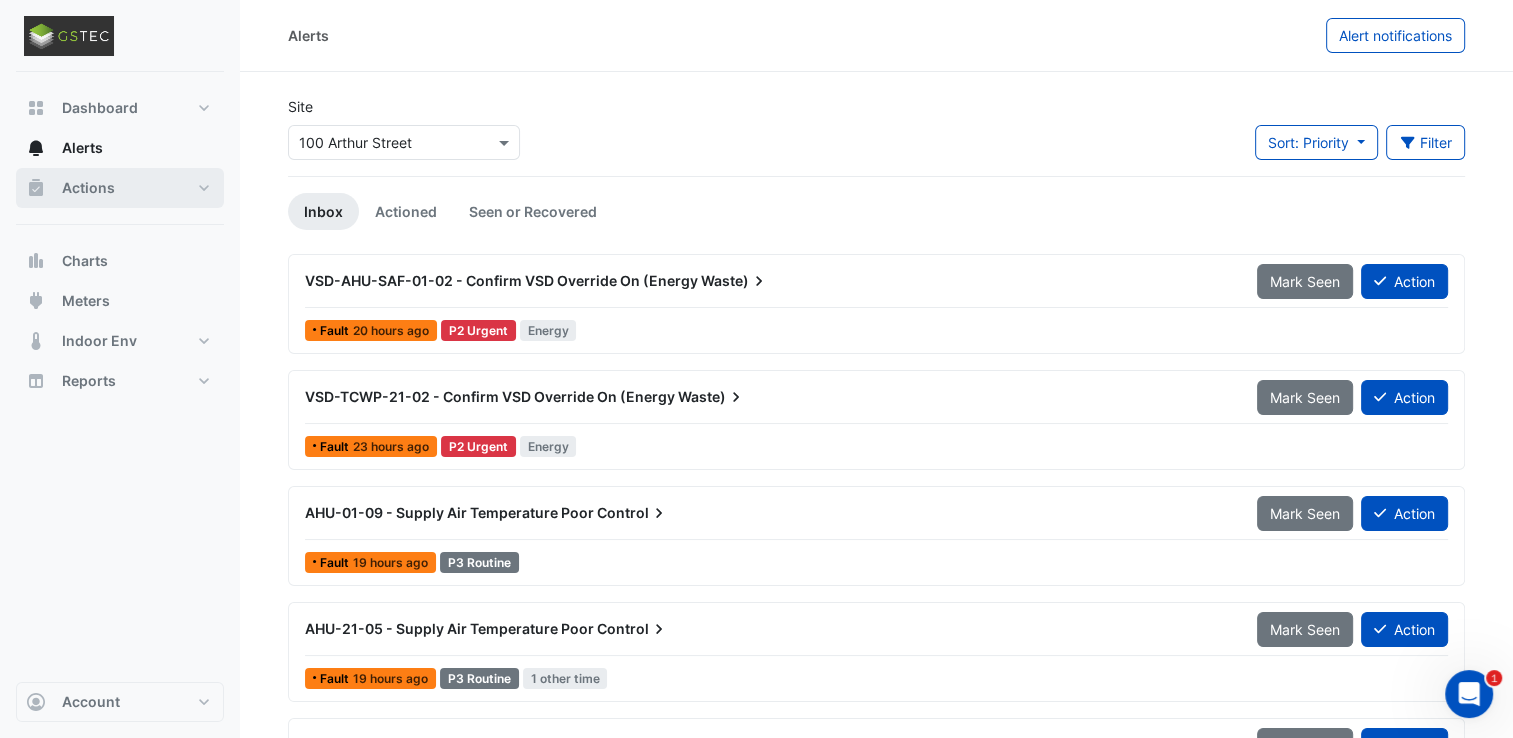 click on "Actions" at bounding box center [120, 188] 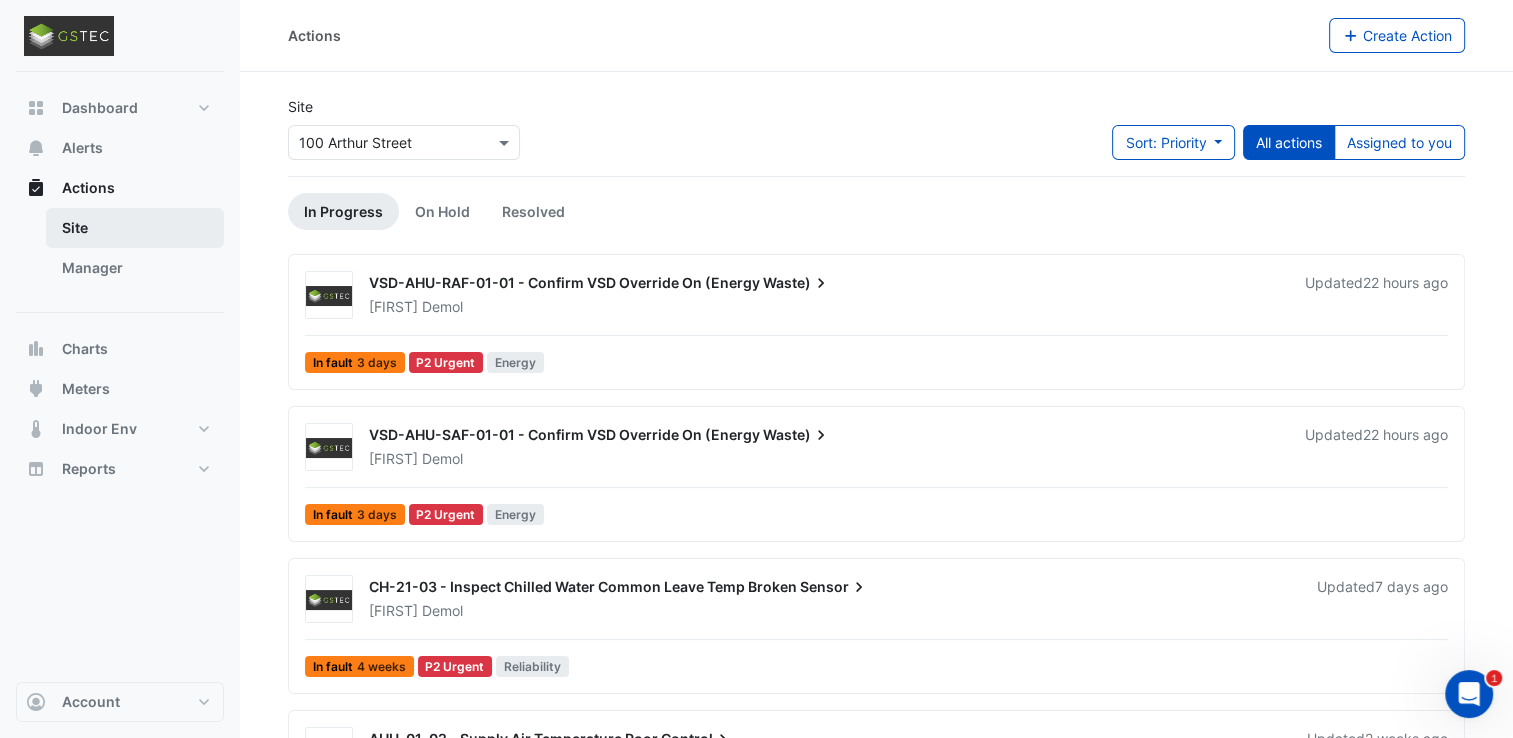 click on "Site" at bounding box center [135, 228] 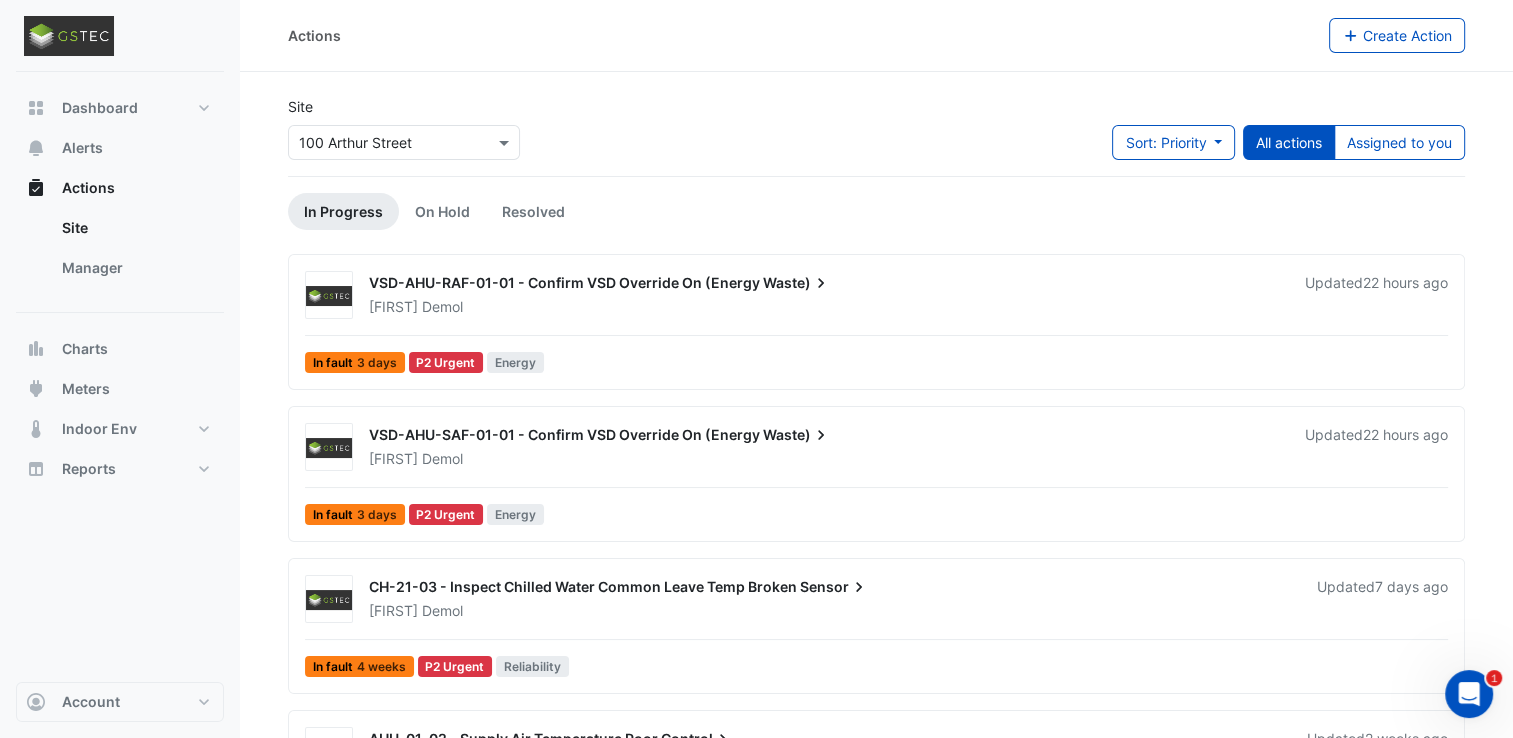scroll, scrollTop: 182, scrollLeft: 0, axis: vertical 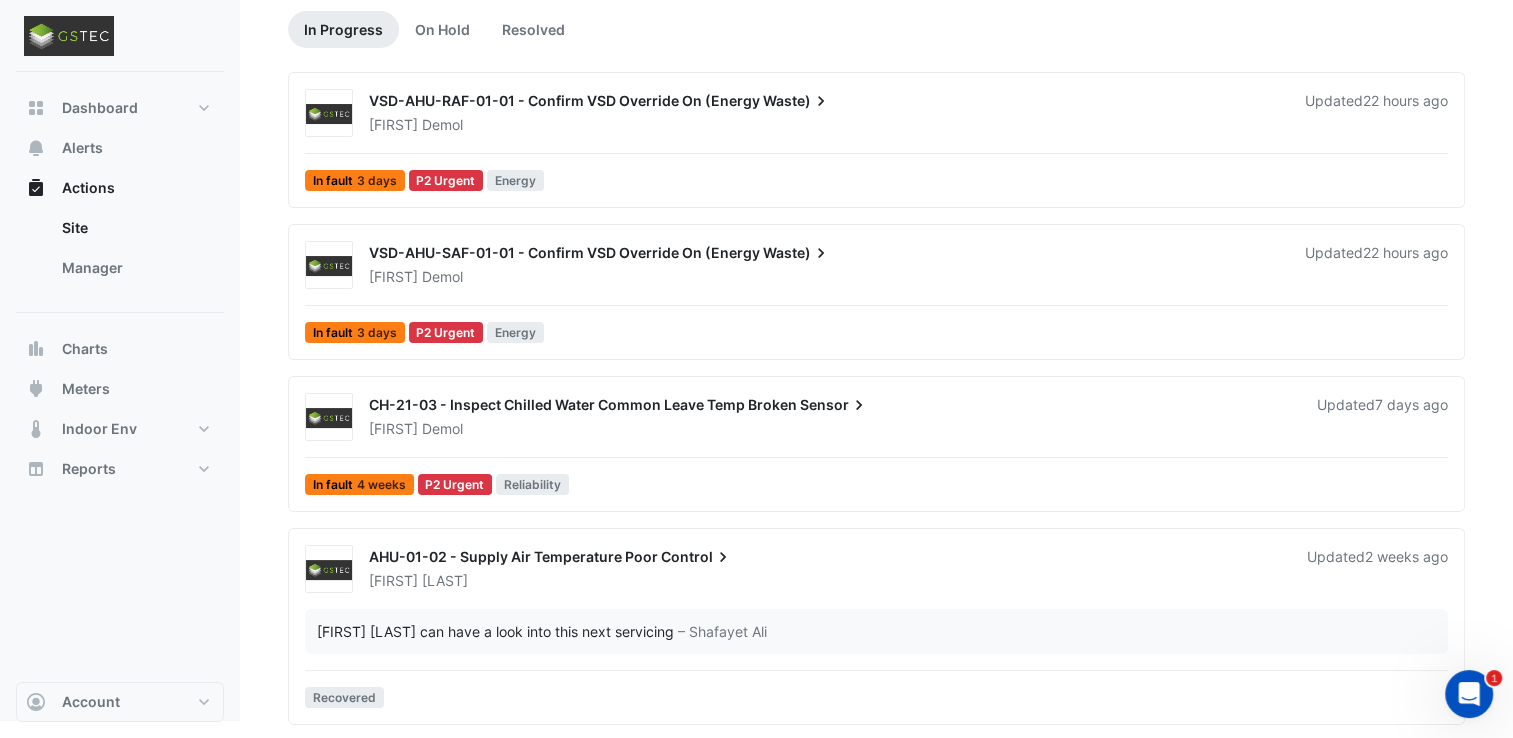 click 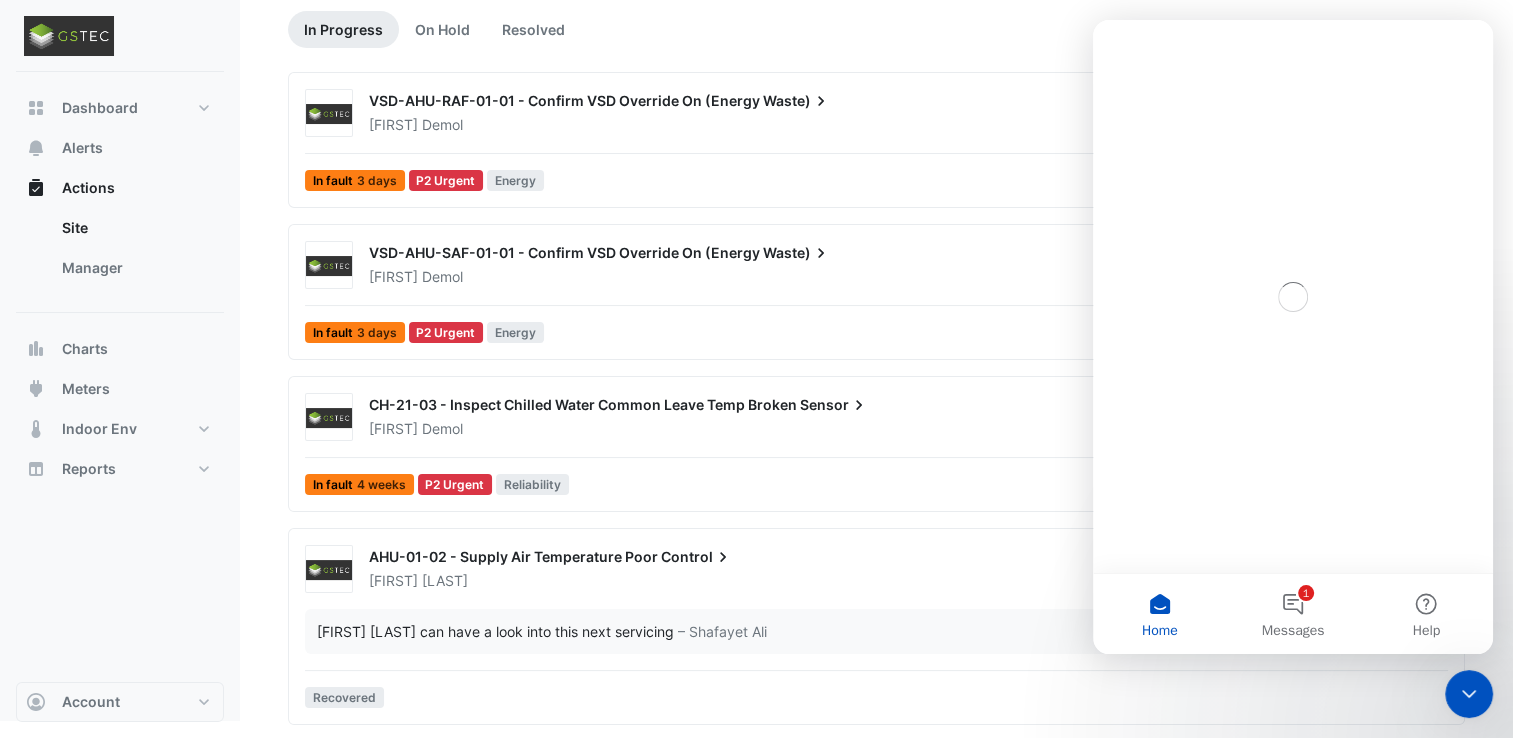 scroll, scrollTop: 0, scrollLeft: 0, axis: both 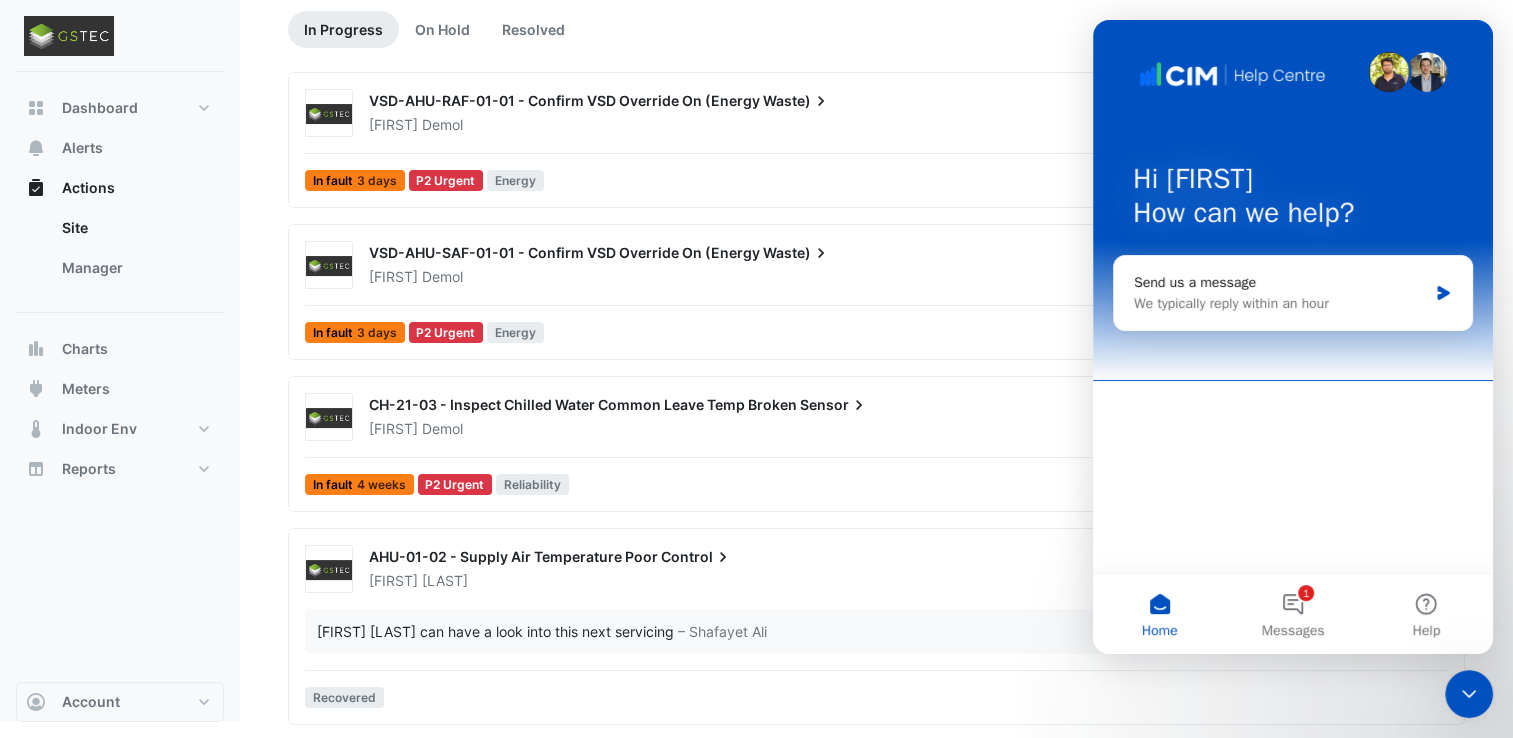 click 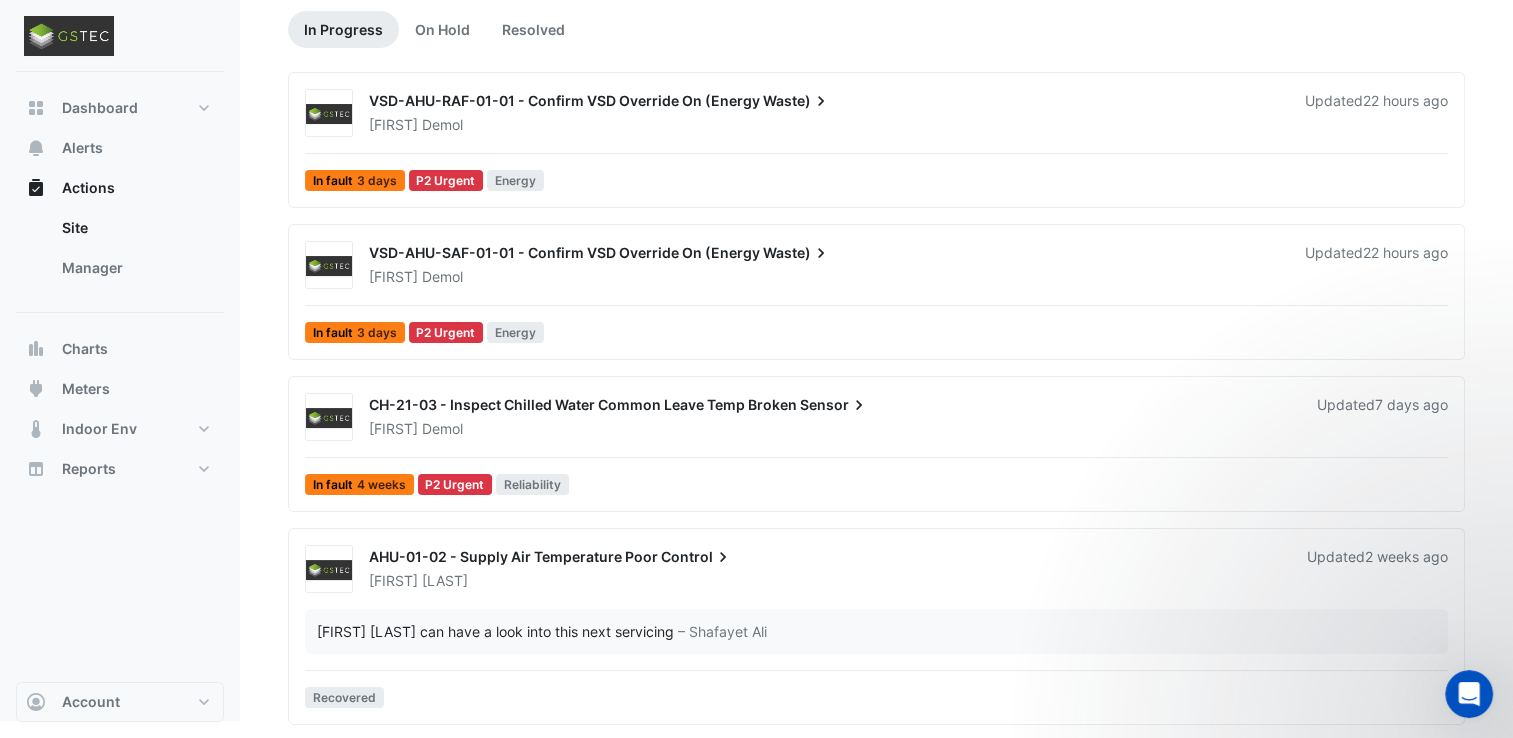 scroll, scrollTop: 0, scrollLeft: 0, axis: both 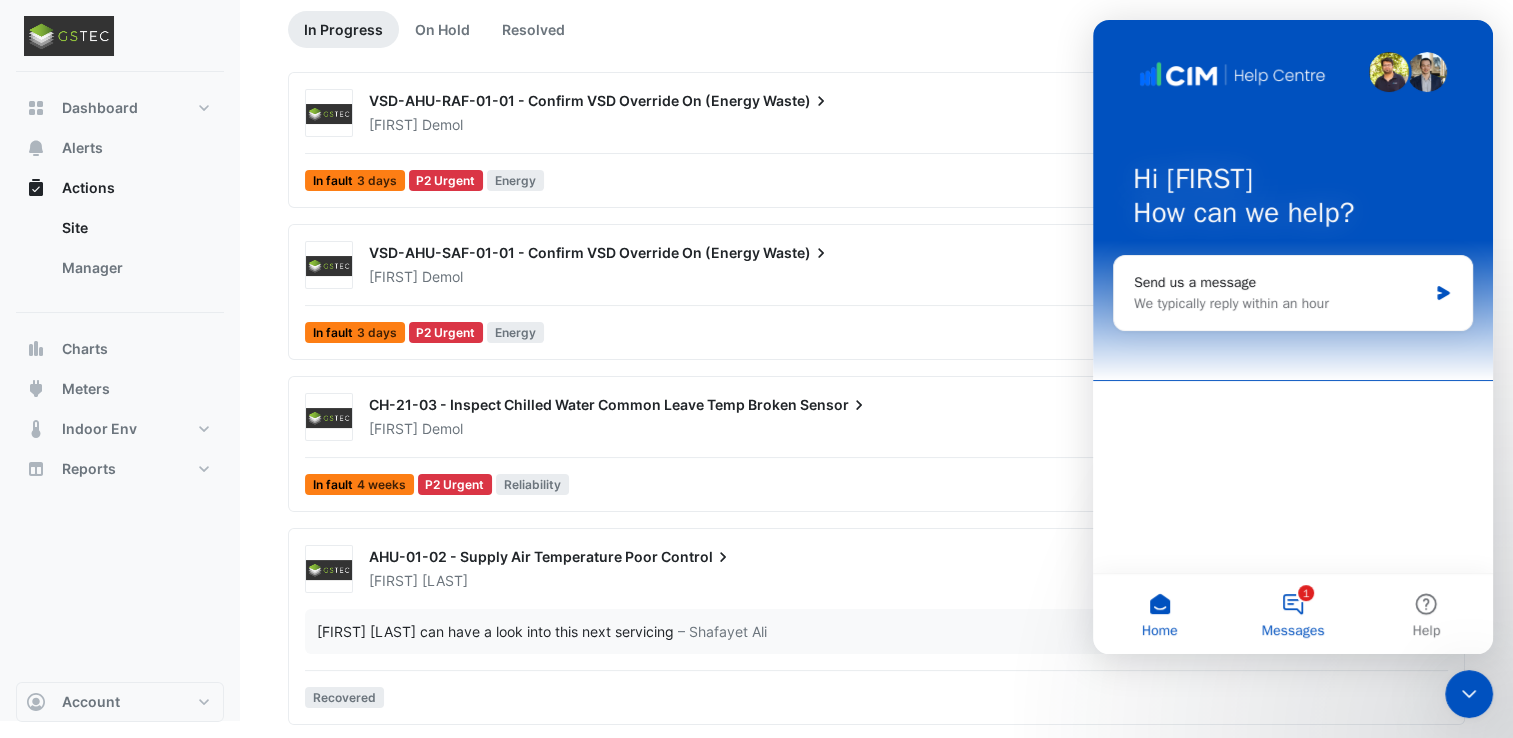 click on "1 Messages" at bounding box center (1292, 614) 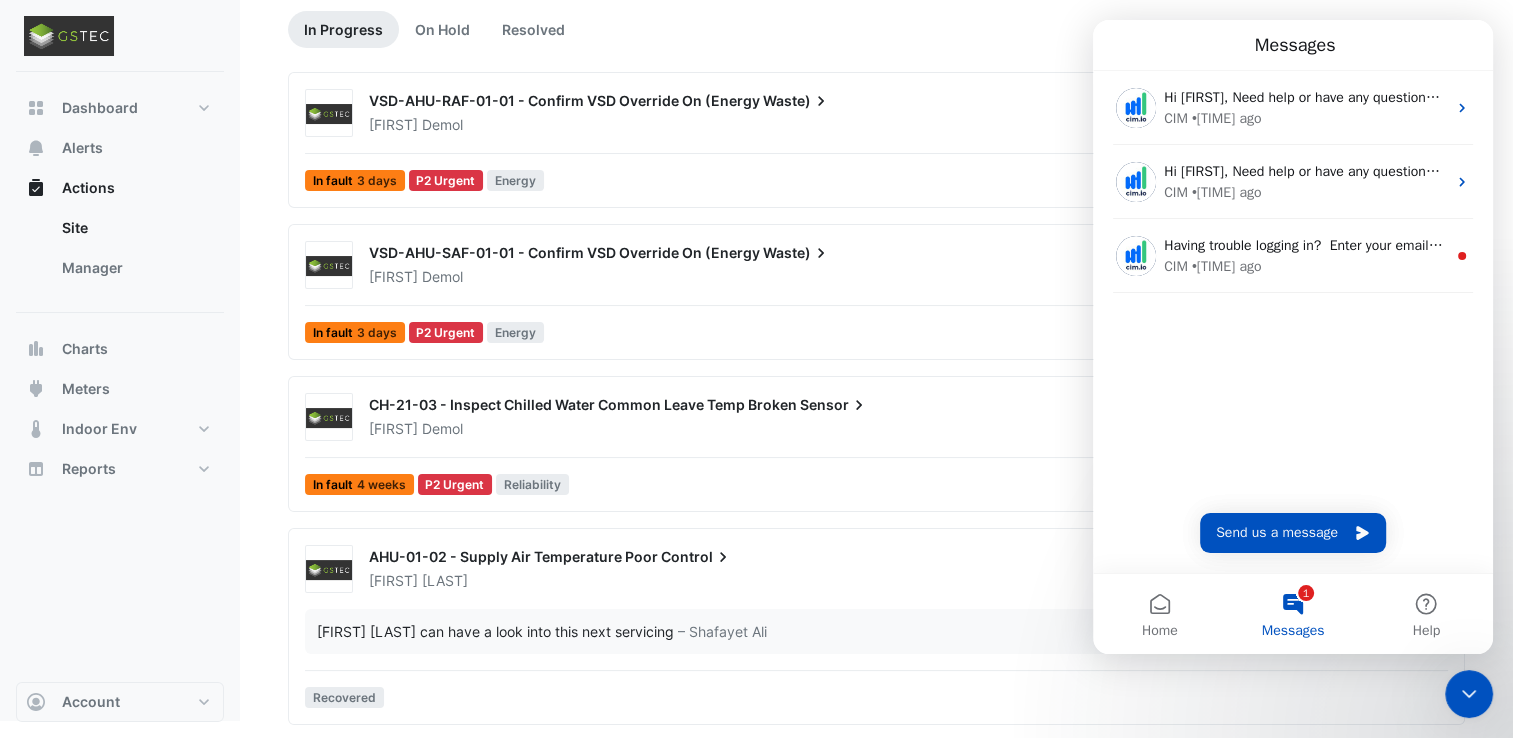 click on "1 Messages" at bounding box center [1292, 614] 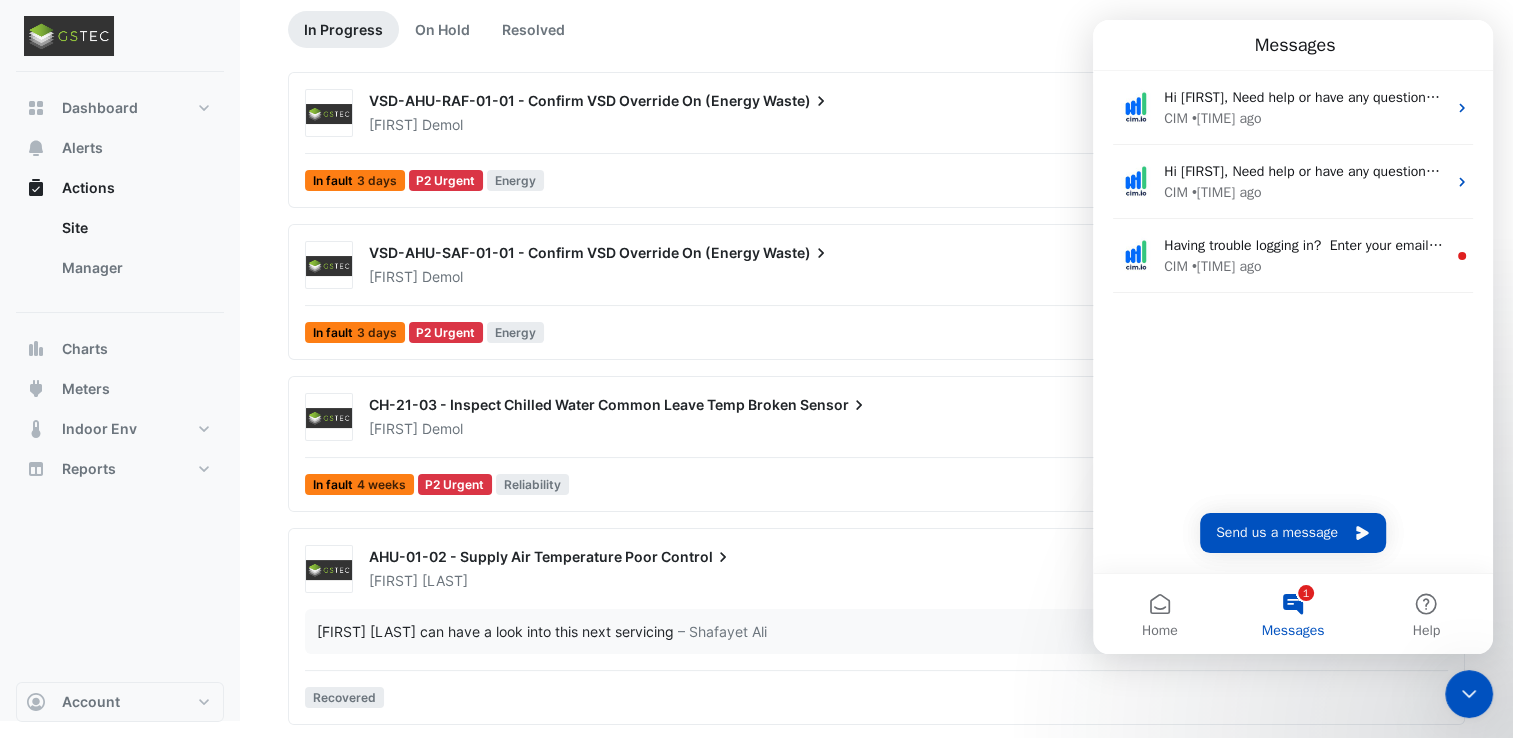 click at bounding box center [1469, 694] 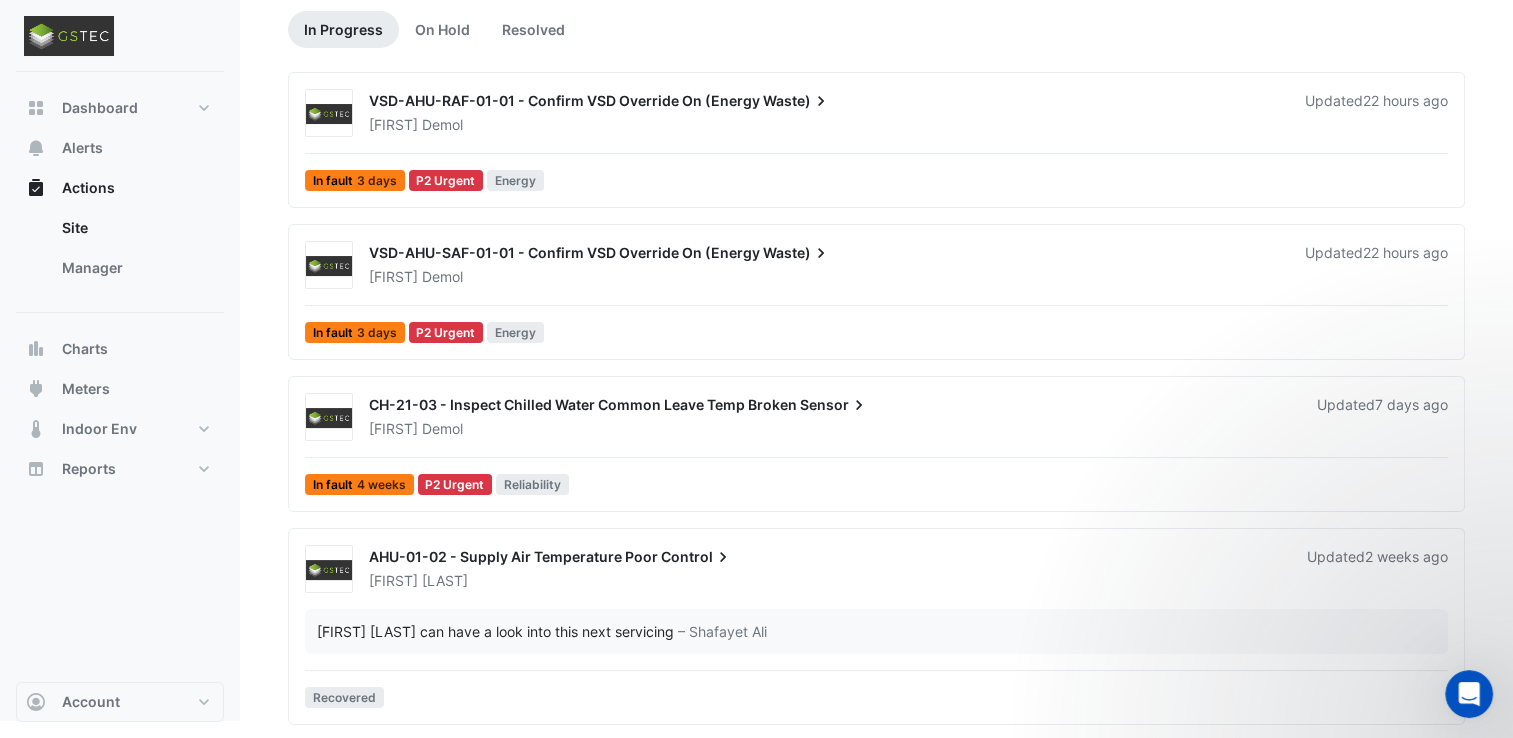 scroll, scrollTop: 0, scrollLeft: 0, axis: both 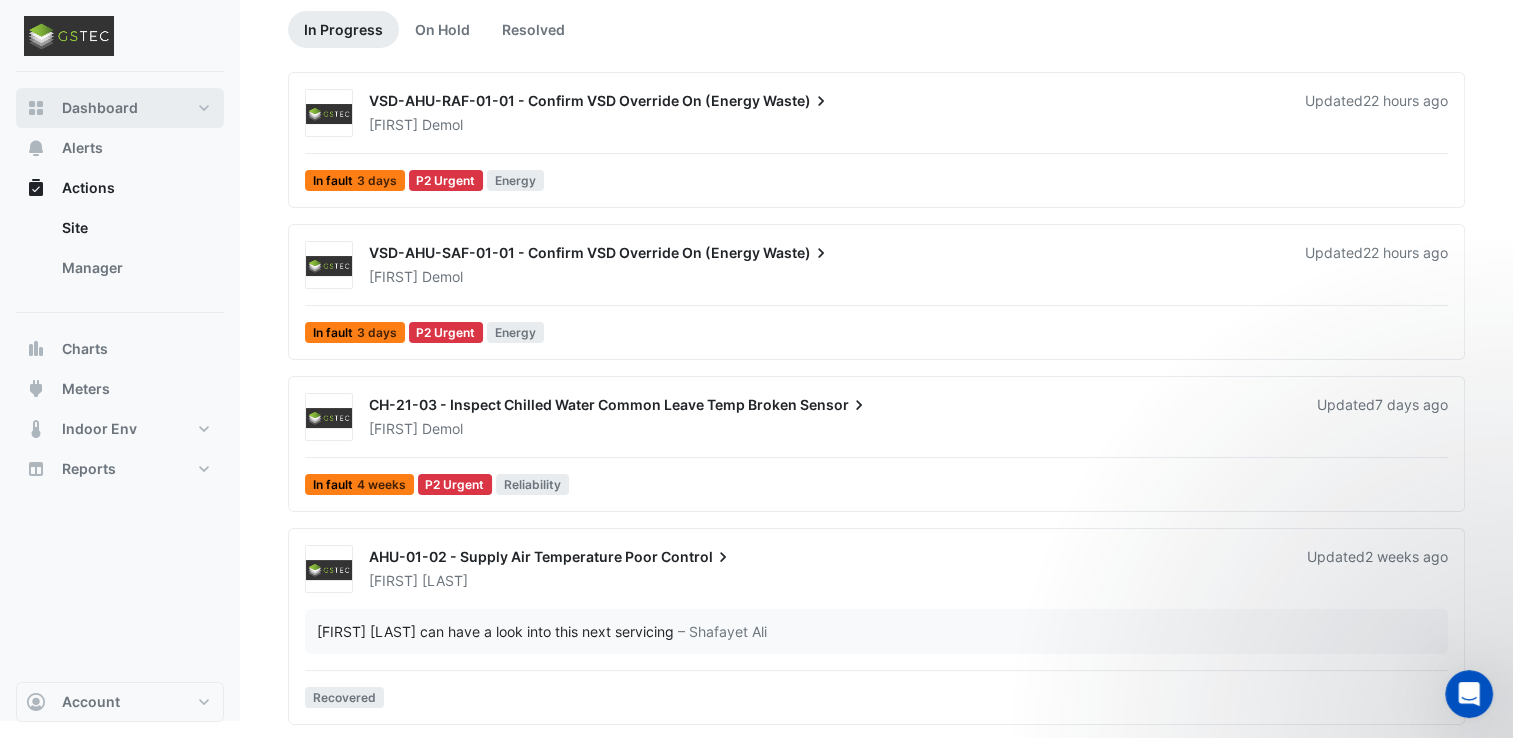 click on "Dashboard" at bounding box center (120, 108) 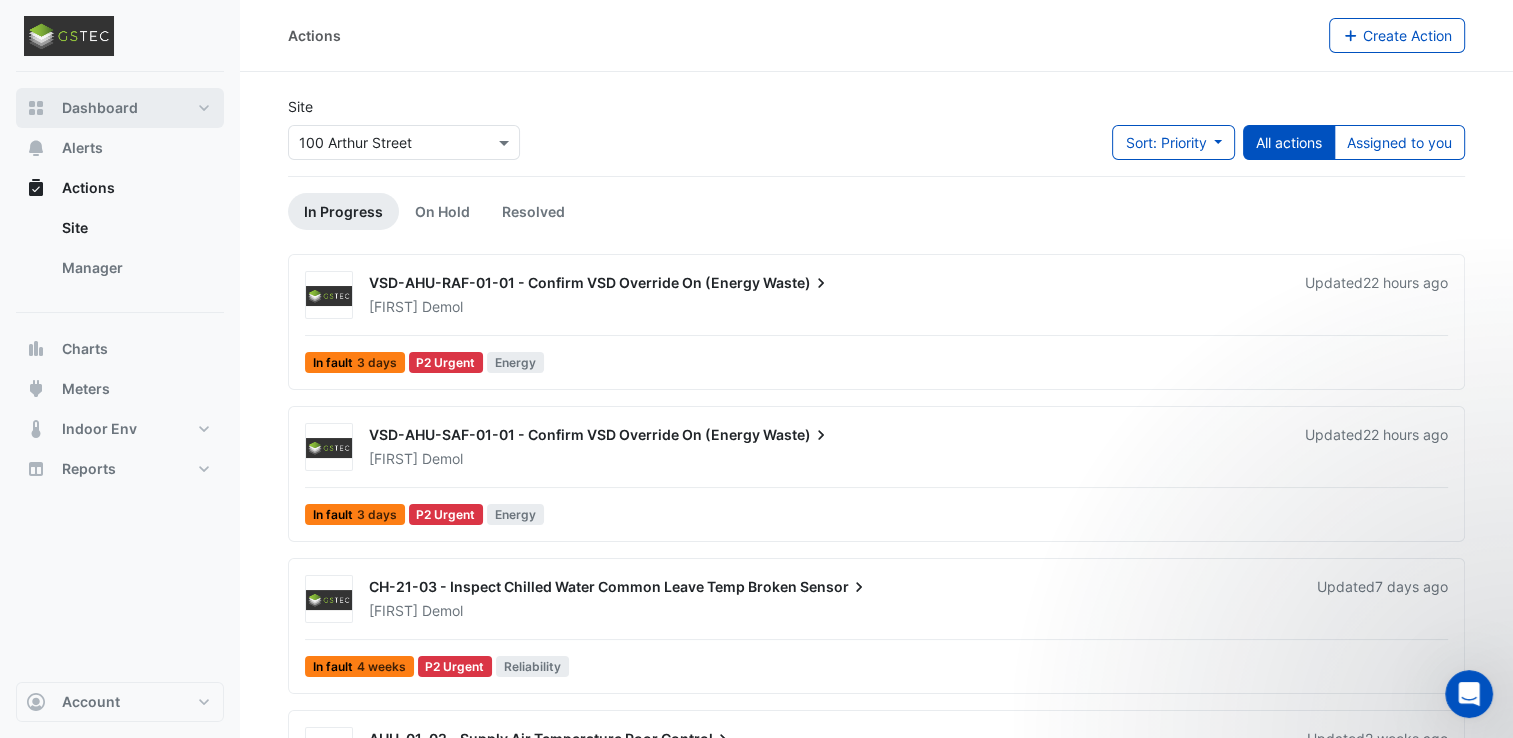 select on "***" 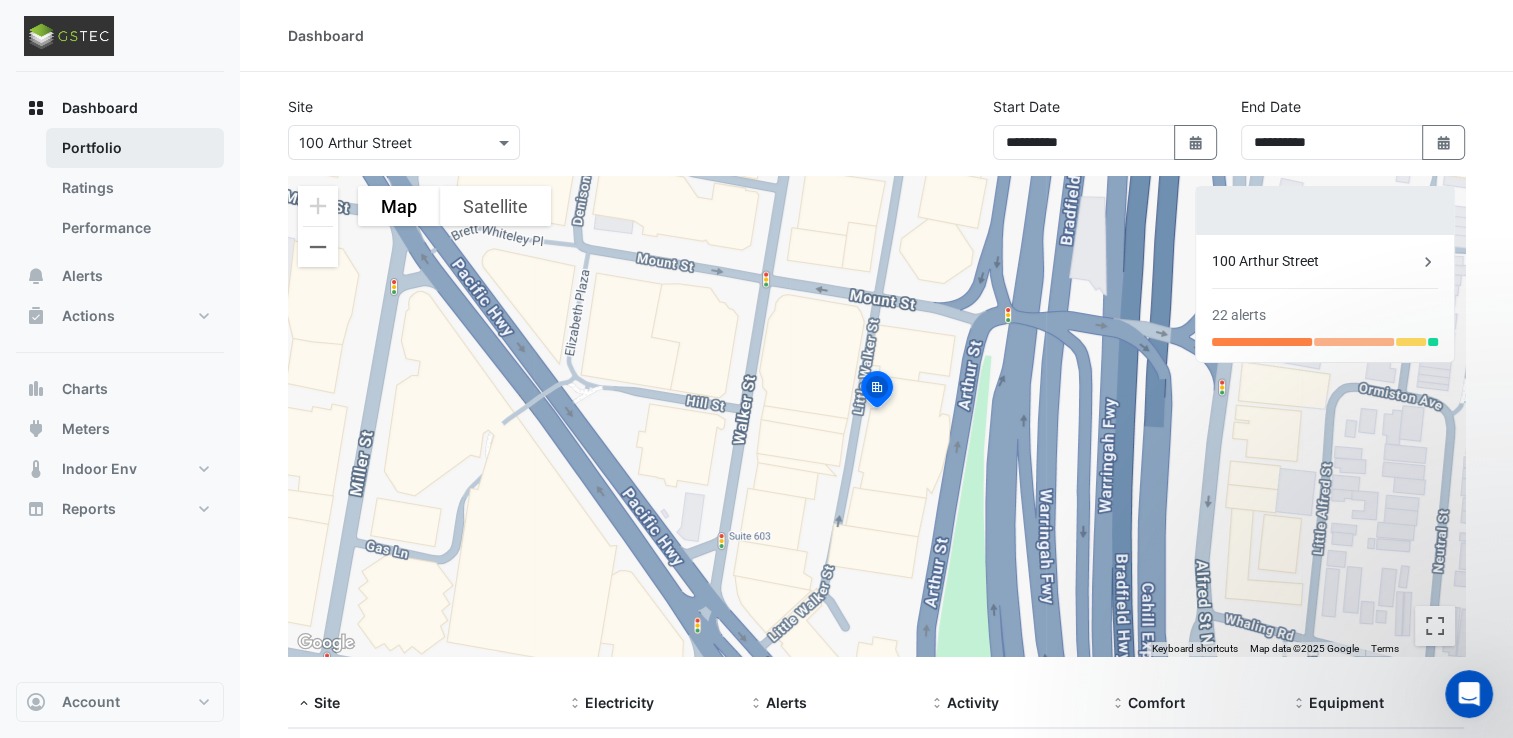 click on "Portfolio" at bounding box center [135, 148] 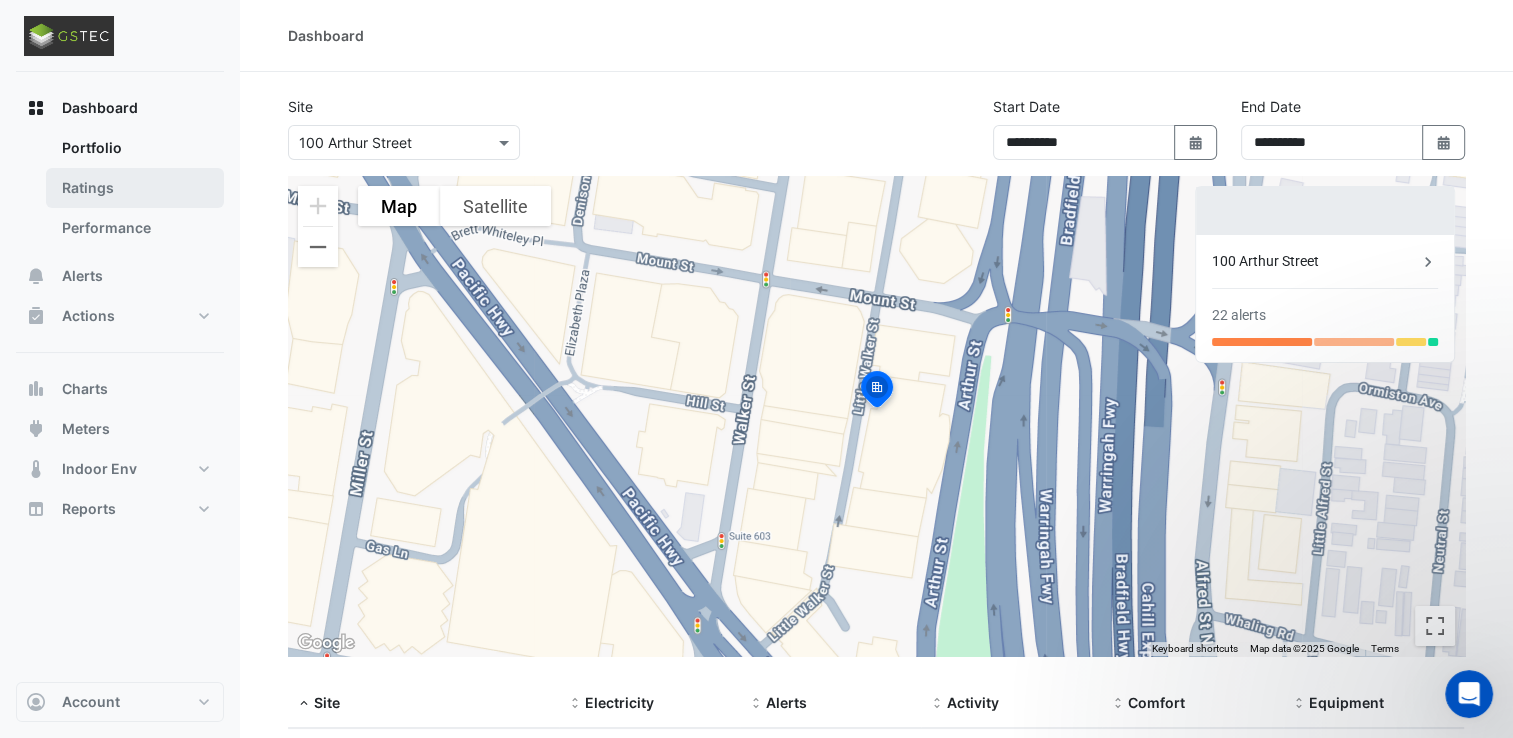 click on "Ratings" at bounding box center [135, 188] 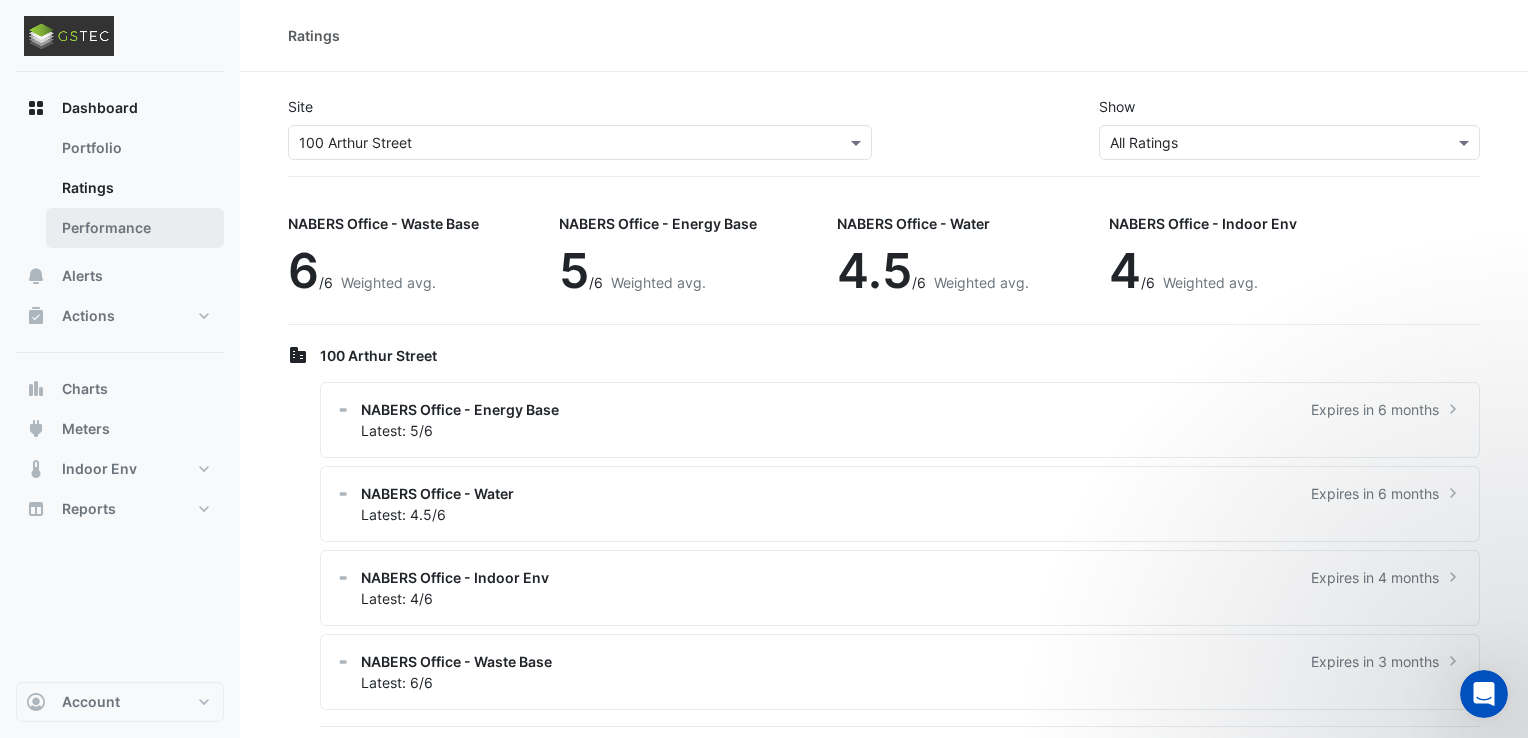 click on "Performance" at bounding box center (135, 228) 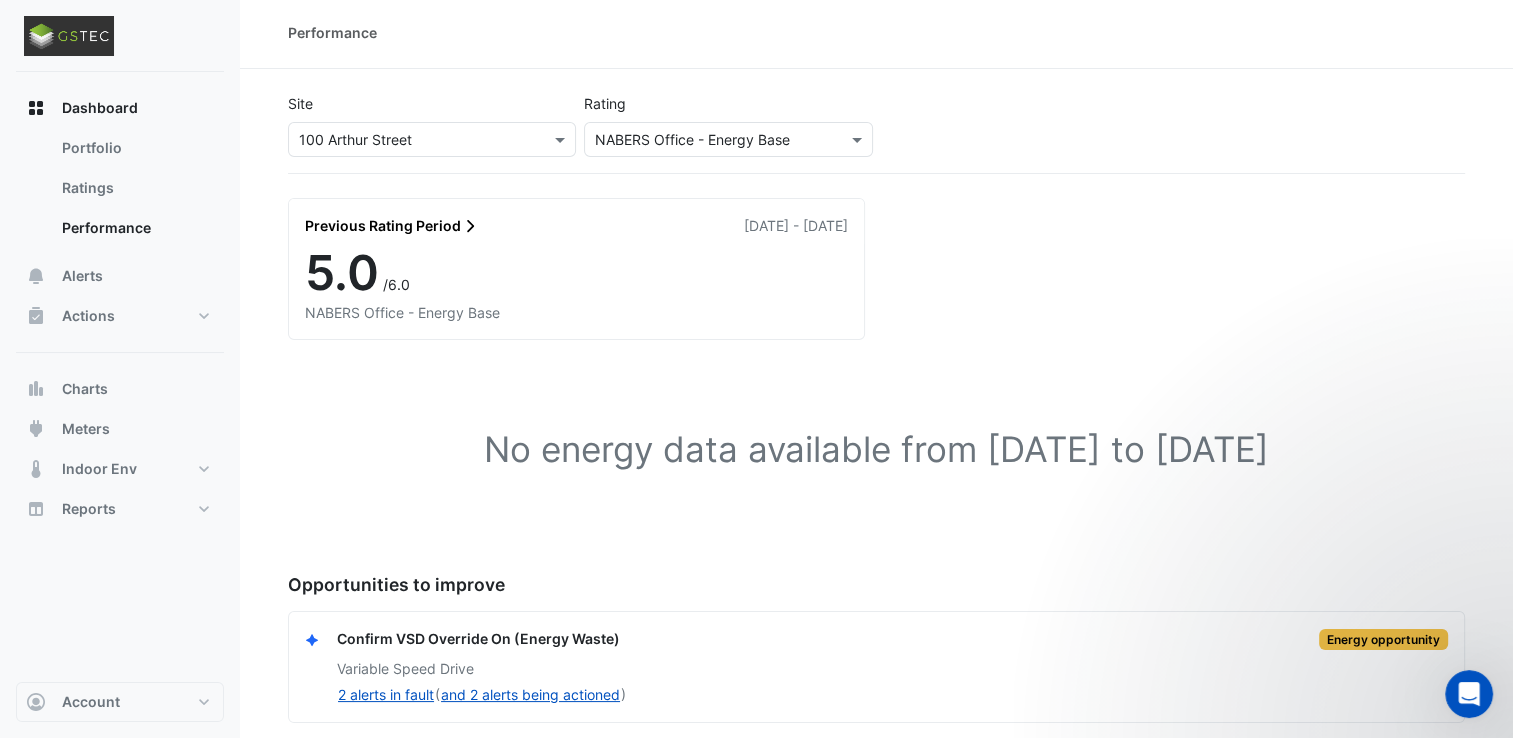 scroll, scrollTop: 8, scrollLeft: 0, axis: vertical 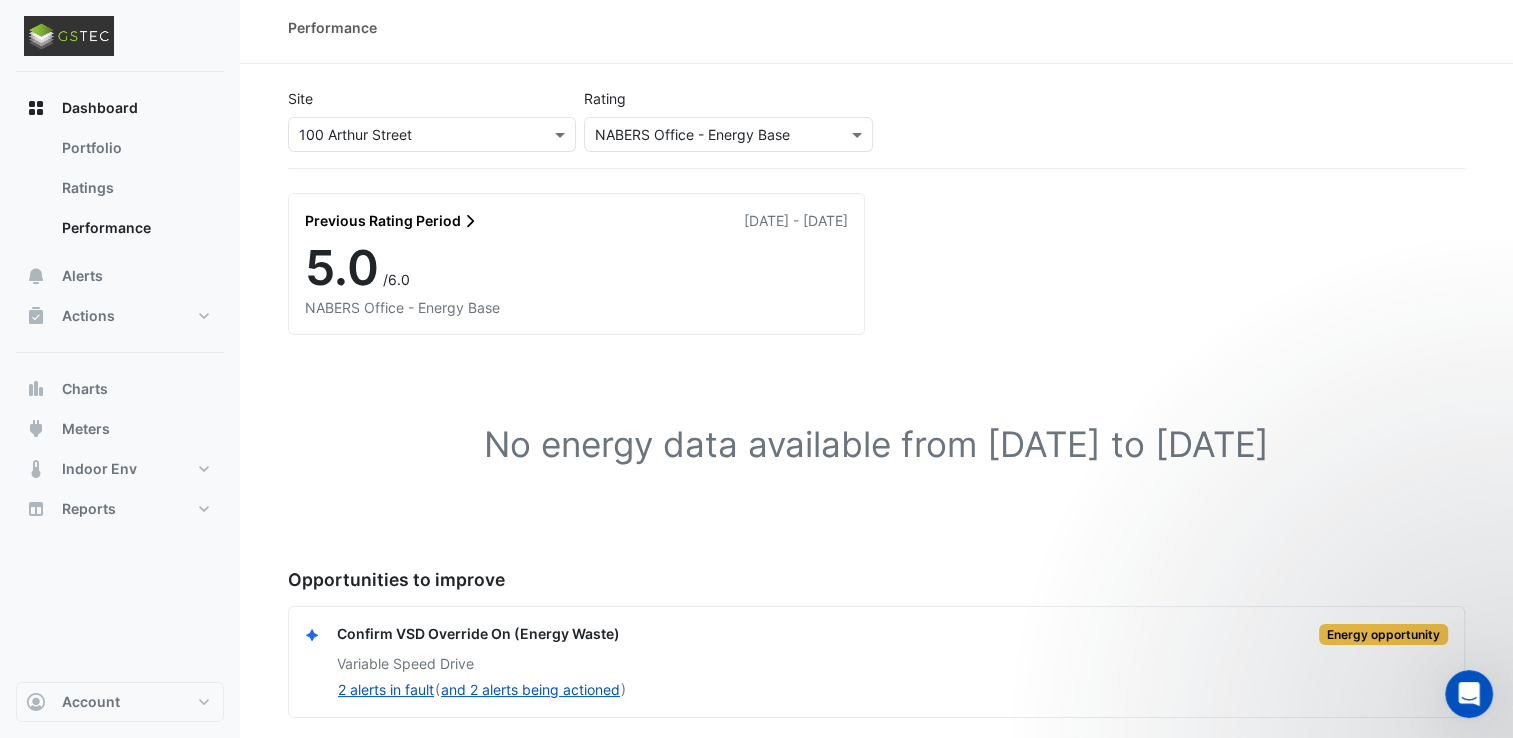 click on "Confirm VSD Override On (Energy Waste)
Energy opportunity
Variable Speed Drive
2 alerts in fault
(
and 2 alerts being actioned
)" 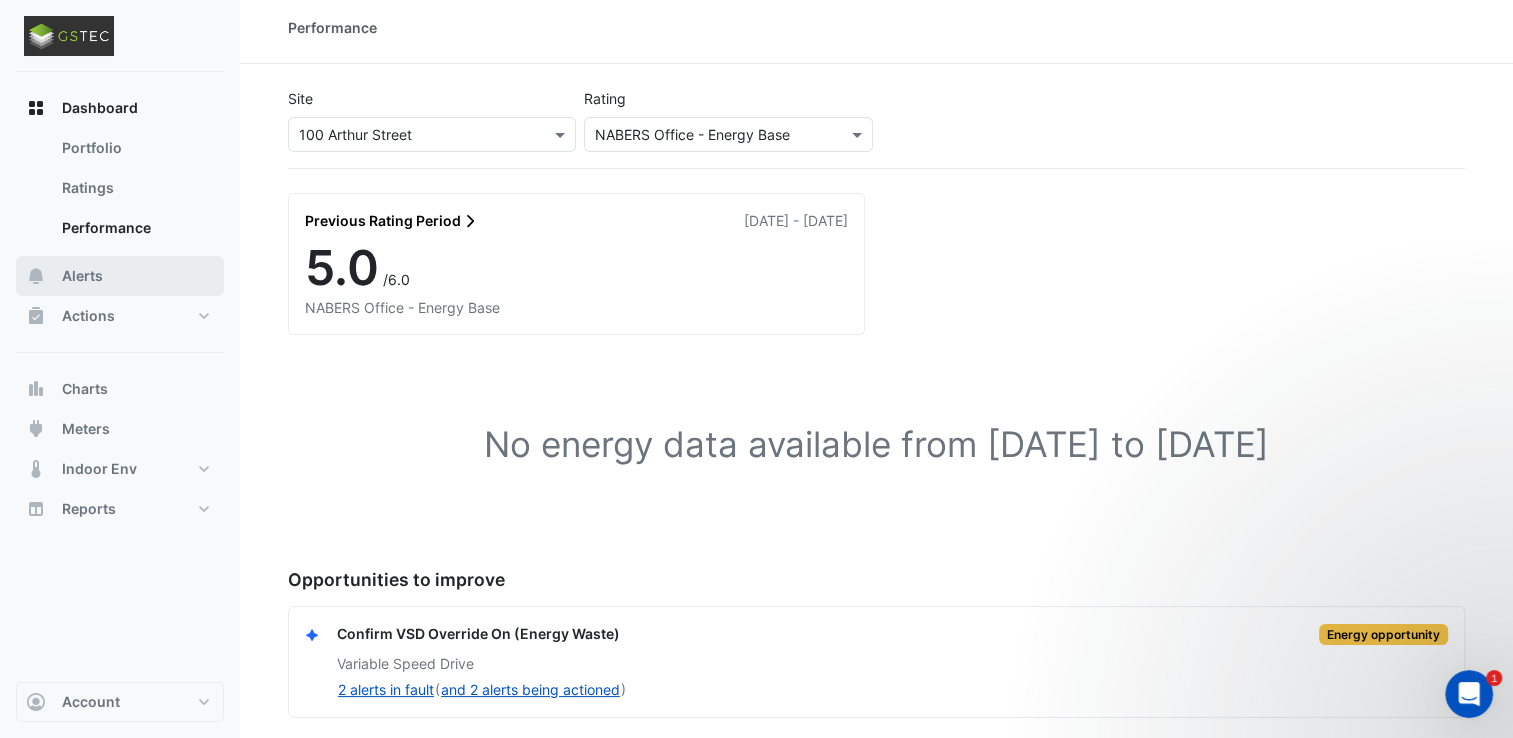 click on "Alerts" at bounding box center (120, 276) 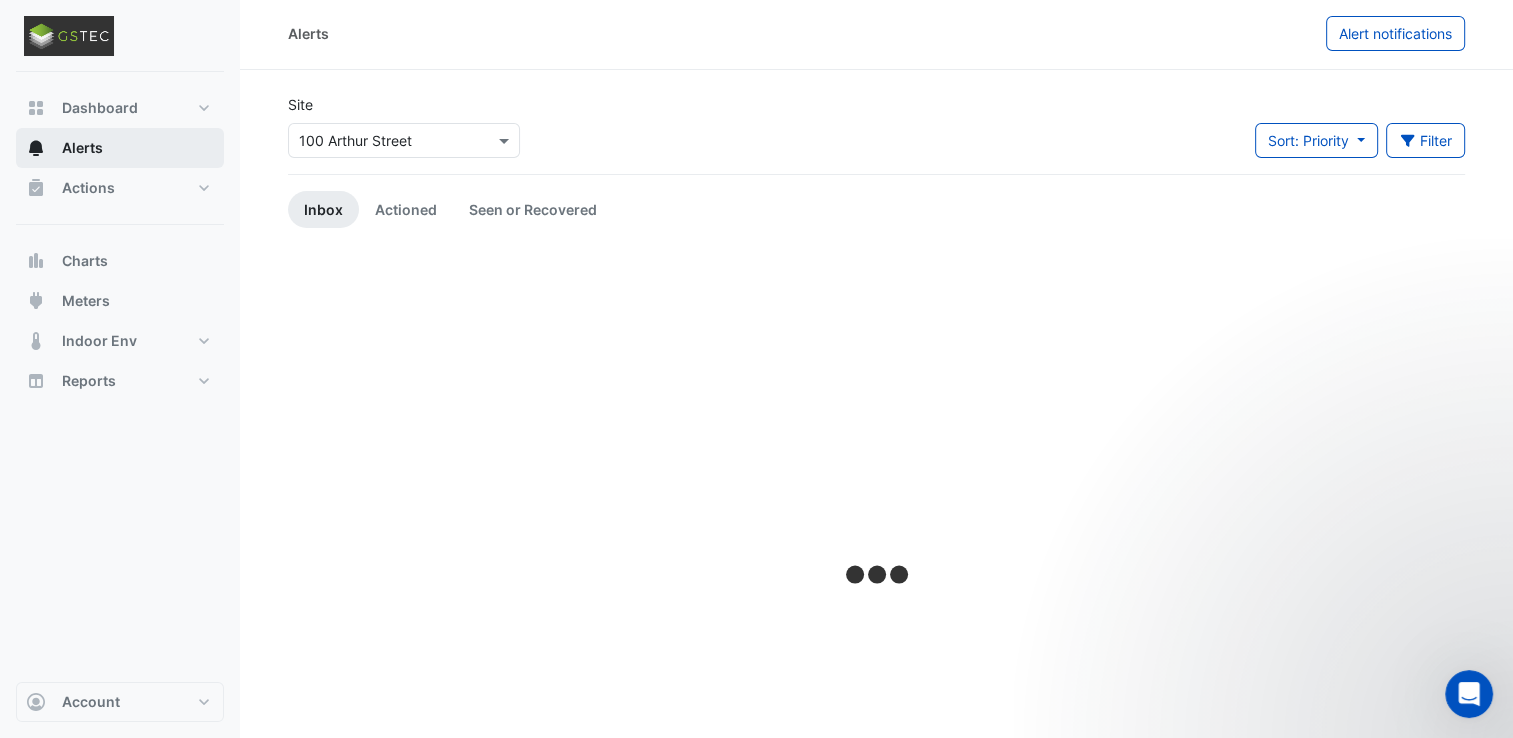 scroll, scrollTop: 0, scrollLeft: 0, axis: both 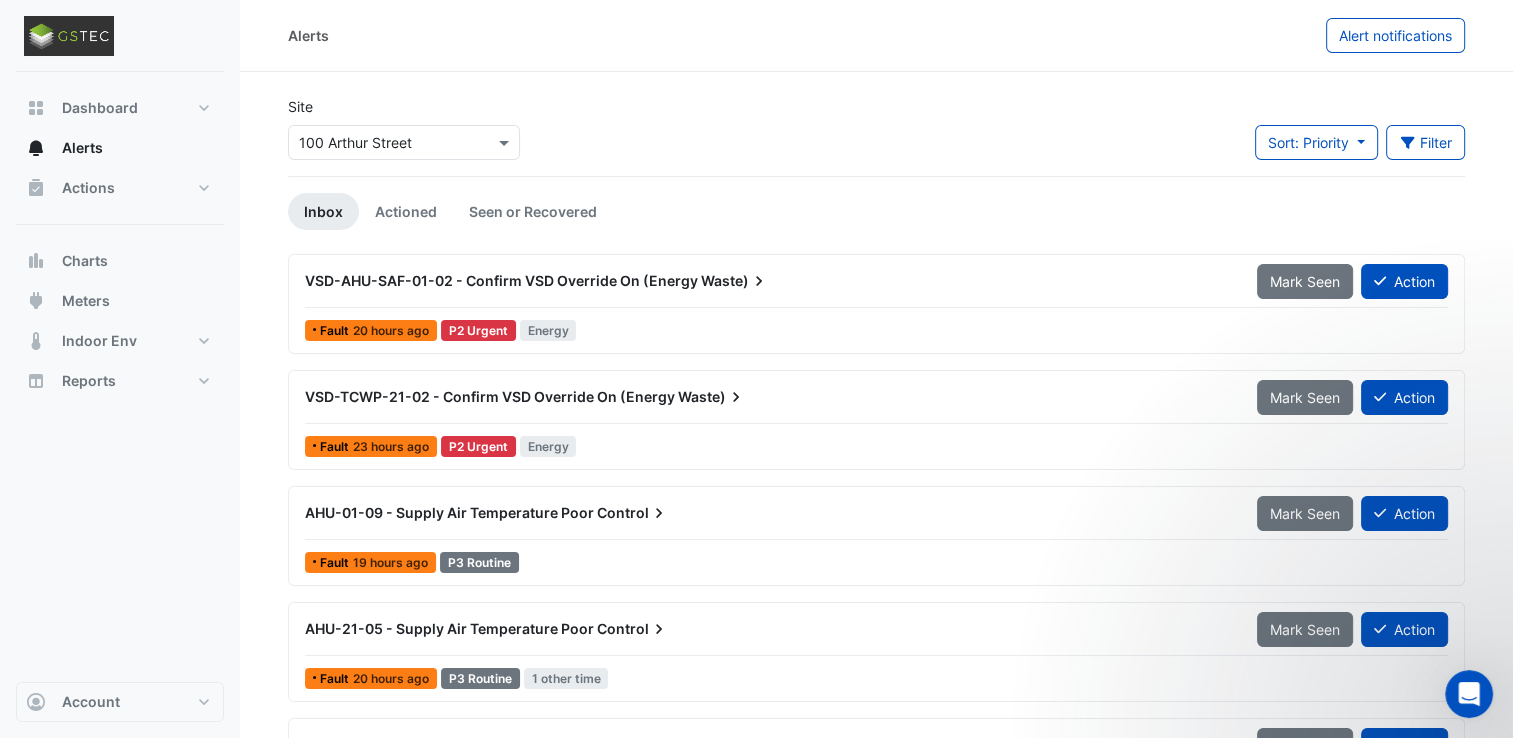 click on "Select a Site × [NUMBER] [STREET]" at bounding box center (404, 142) 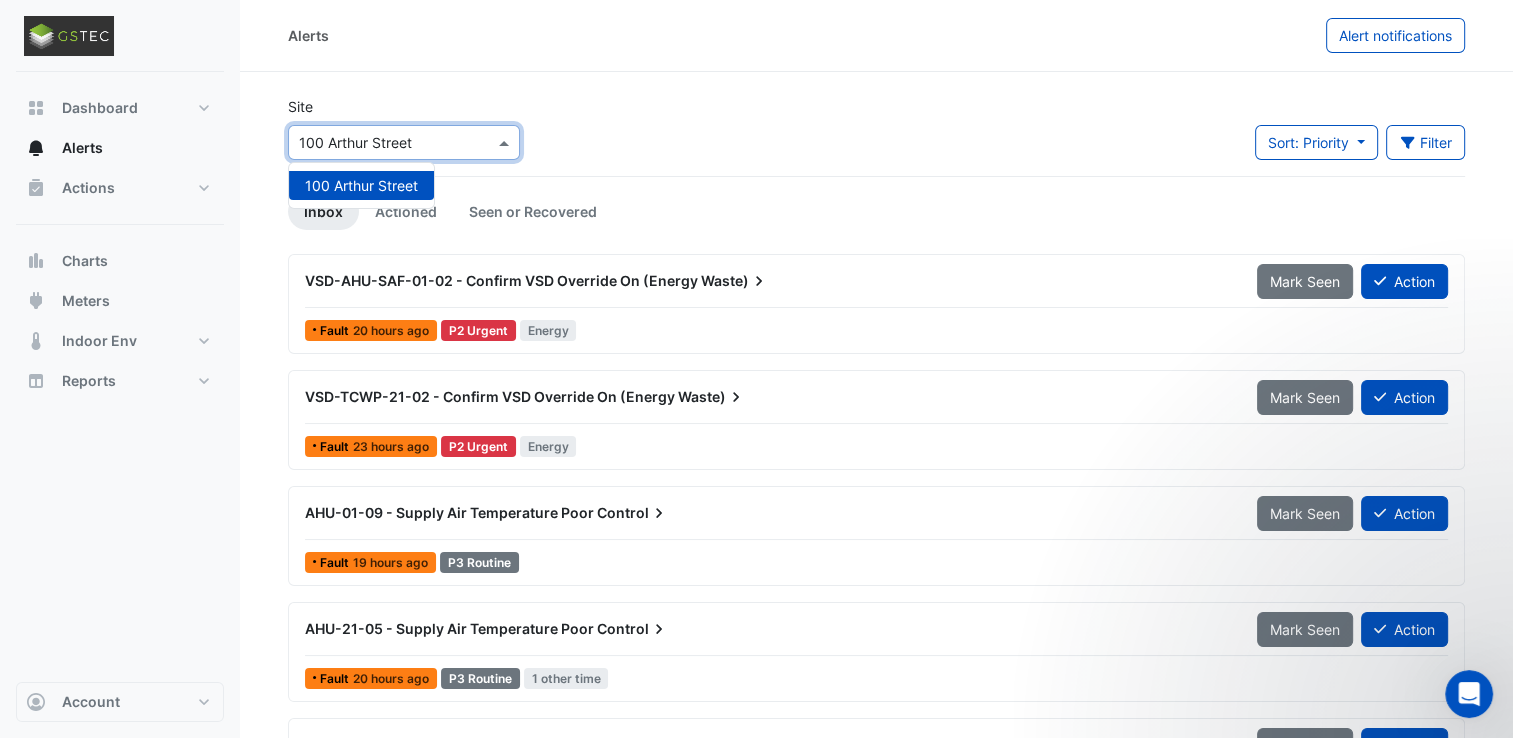 click on "Site
Select a Site × [NUMBER] [STREET] [NUMBER] [STREET]
Sort: Priority
Priority
Updated
Filter
Title
Priority
Filter
Impact
Filter
Equipment Type
Filter" 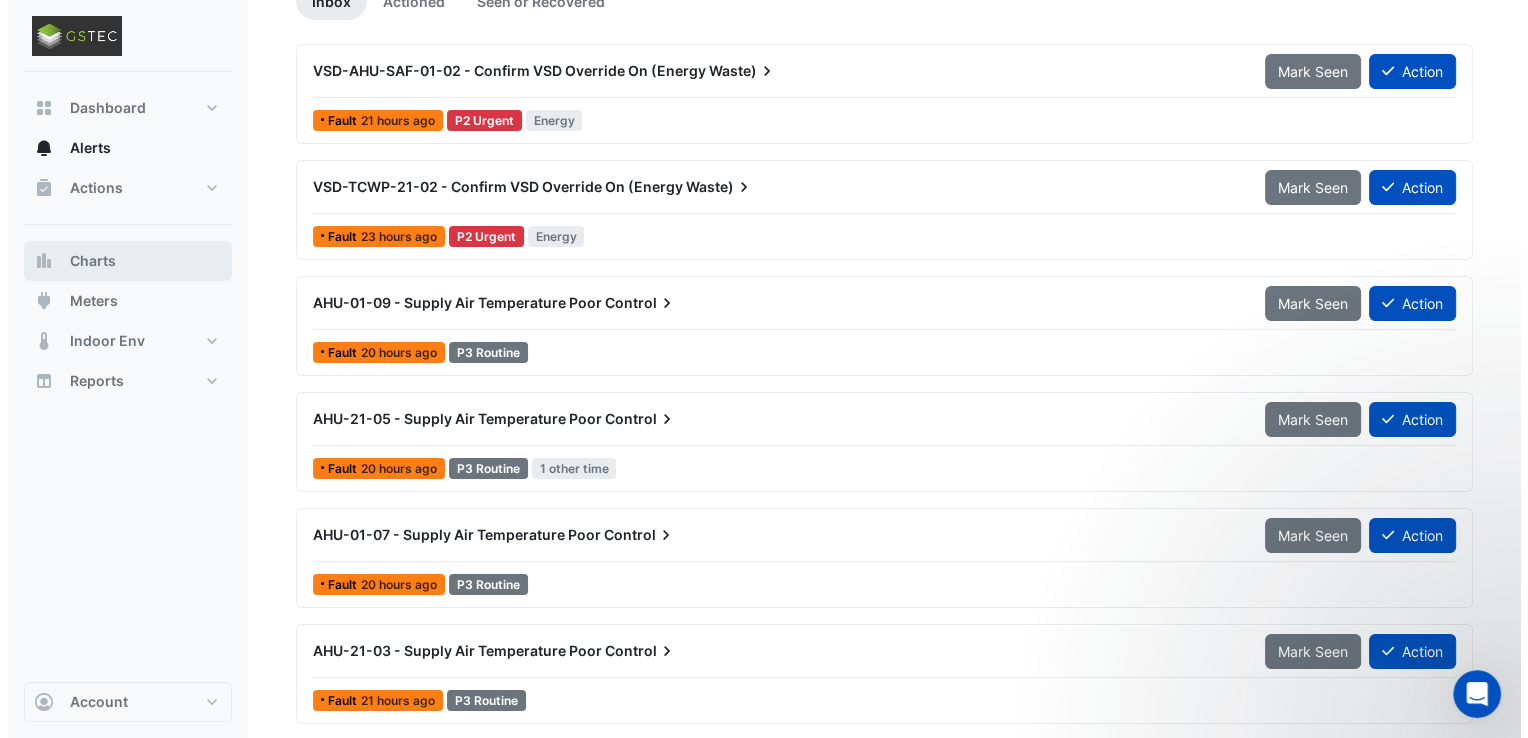 scroll, scrollTop: 0, scrollLeft: 0, axis: both 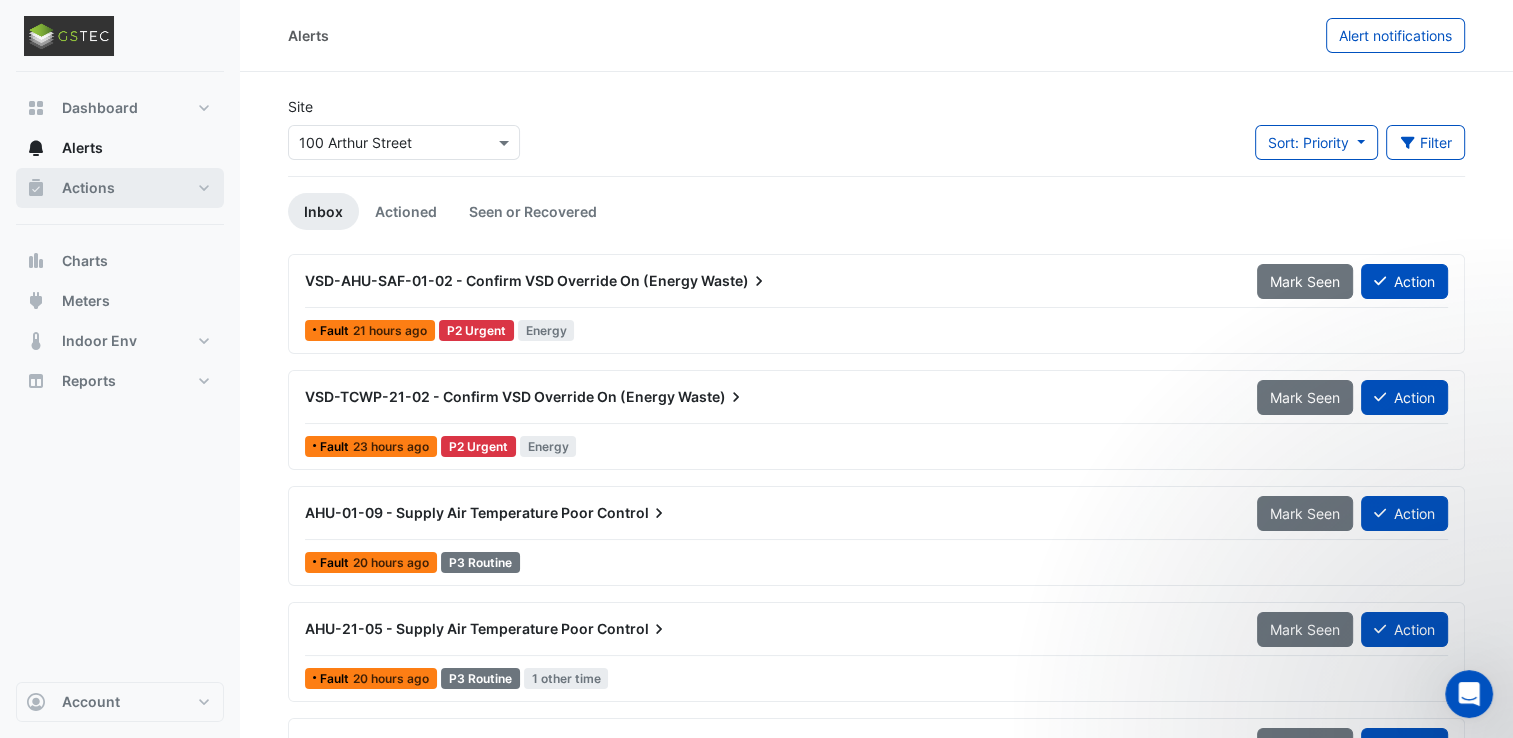 click on "Actions" at bounding box center (120, 188) 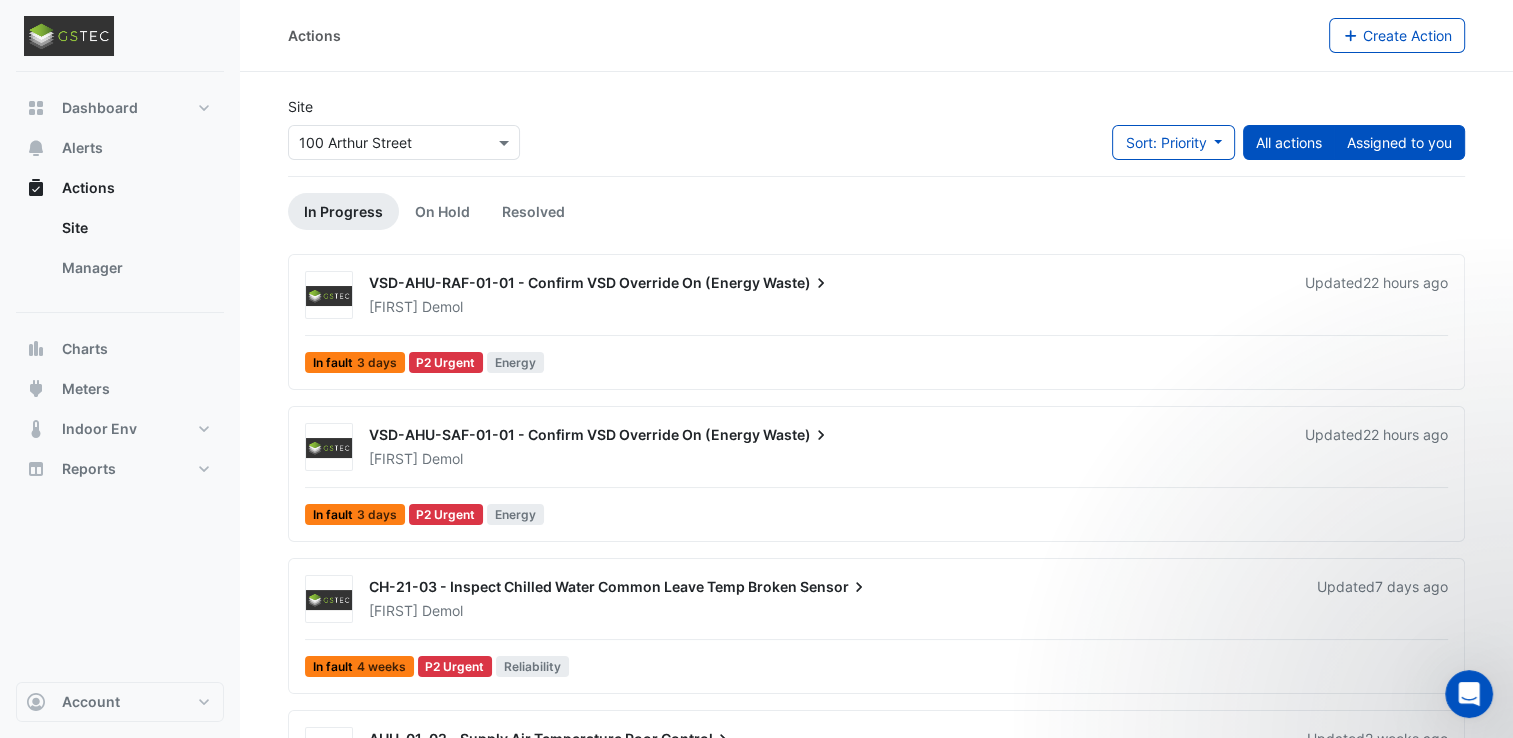 click on "Assigned to you" 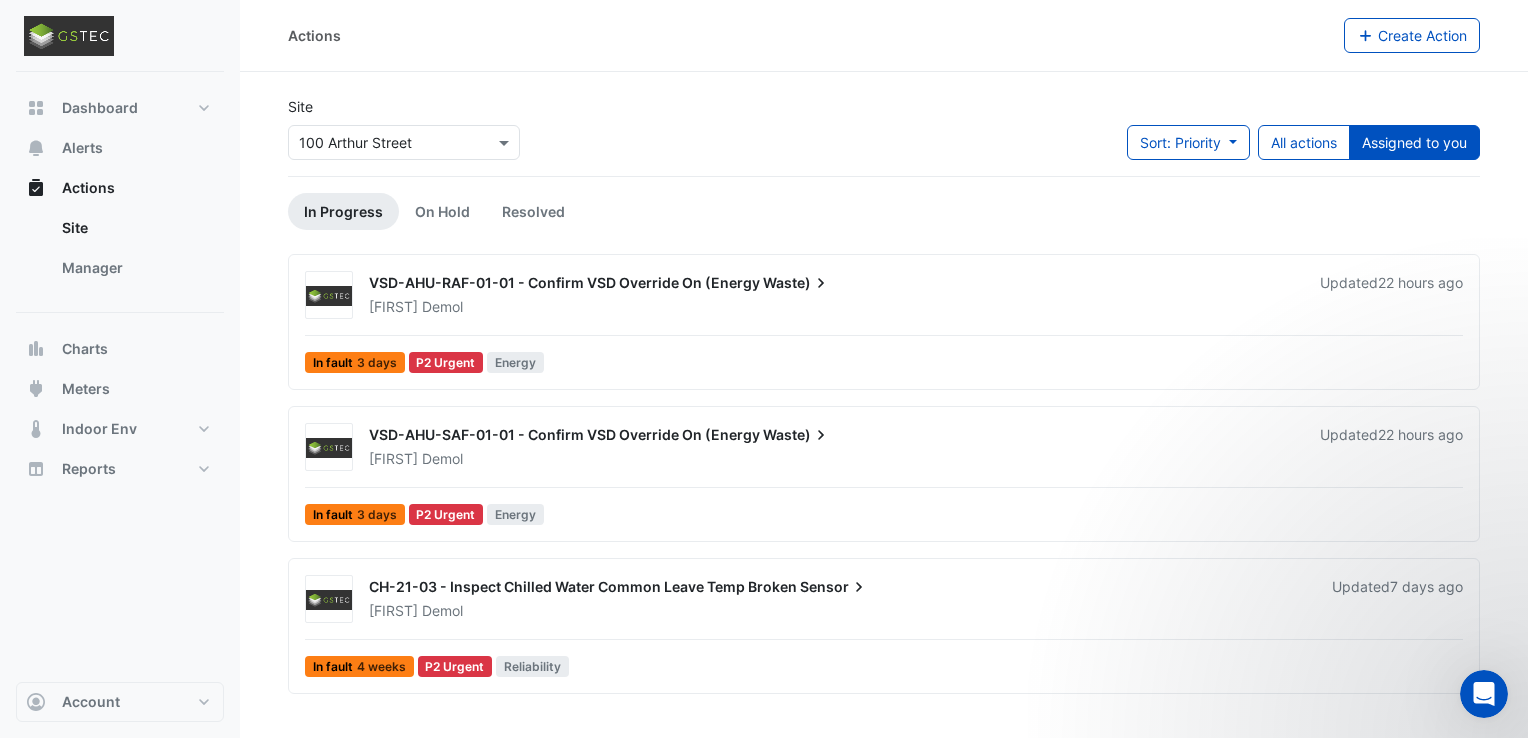 click on "CH-21-03 - Inspect Chilled Water Common Leave Temp Broken" at bounding box center [583, 586] 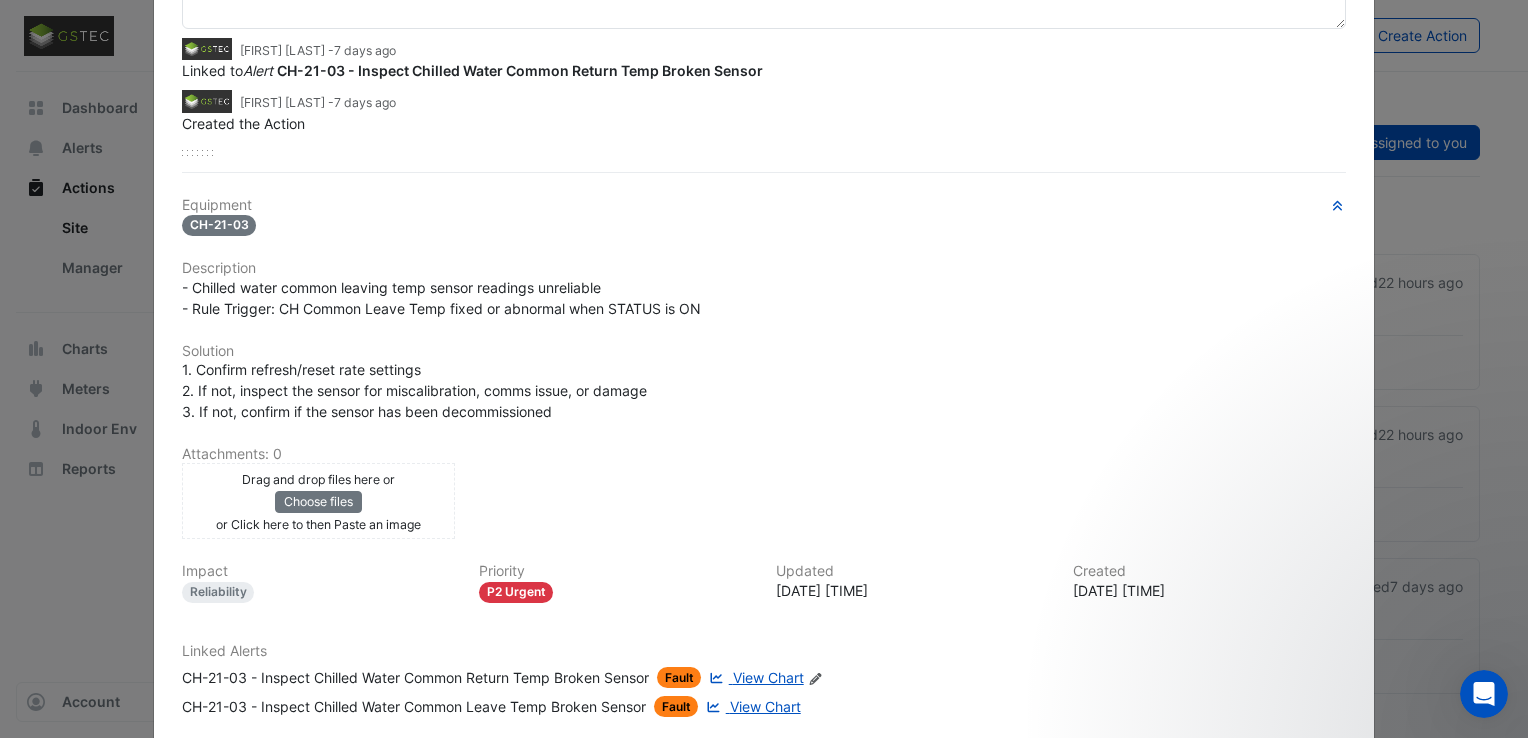 scroll, scrollTop: 308, scrollLeft: 0, axis: vertical 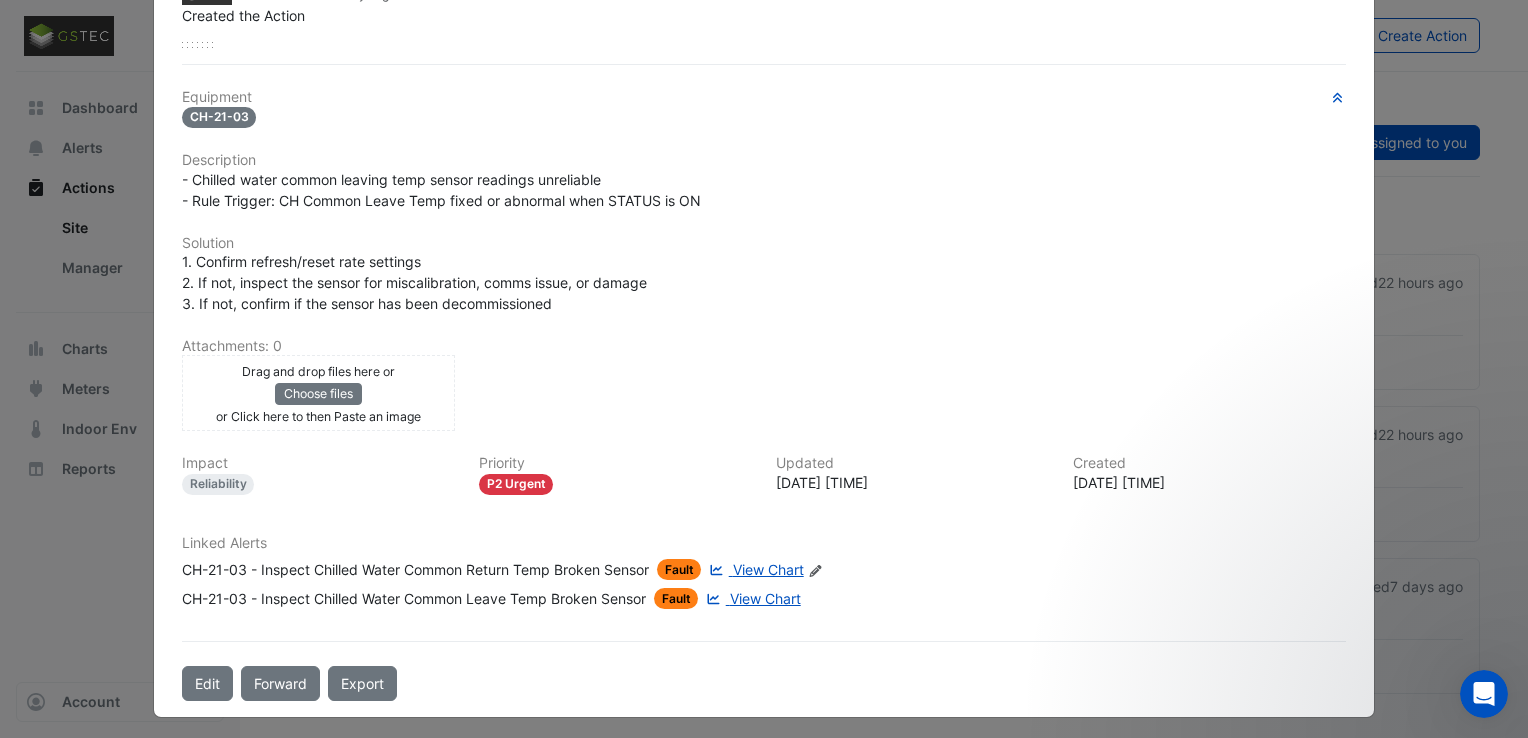 click on "View Chart" 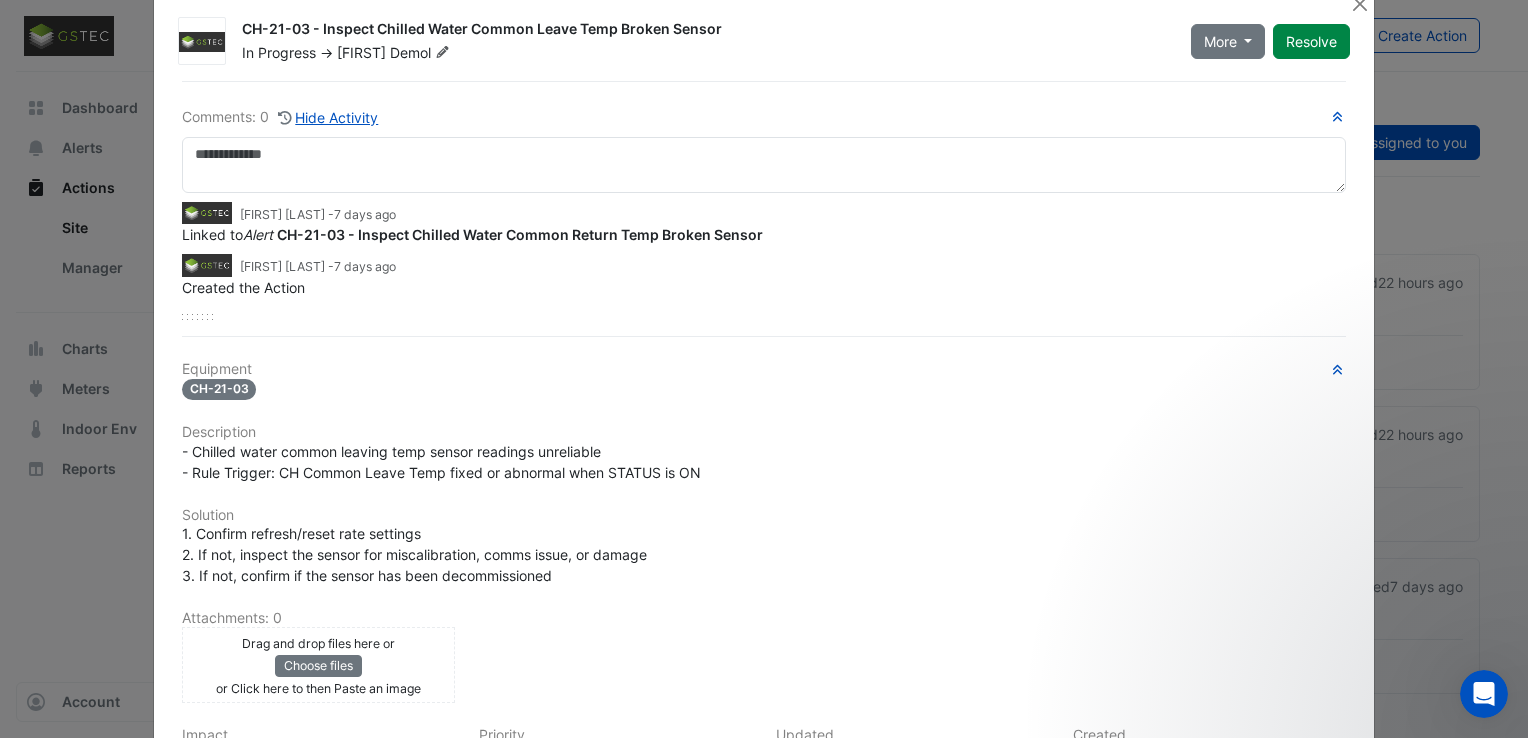 scroll, scrollTop: 0, scrollLeft: 0, axis: both 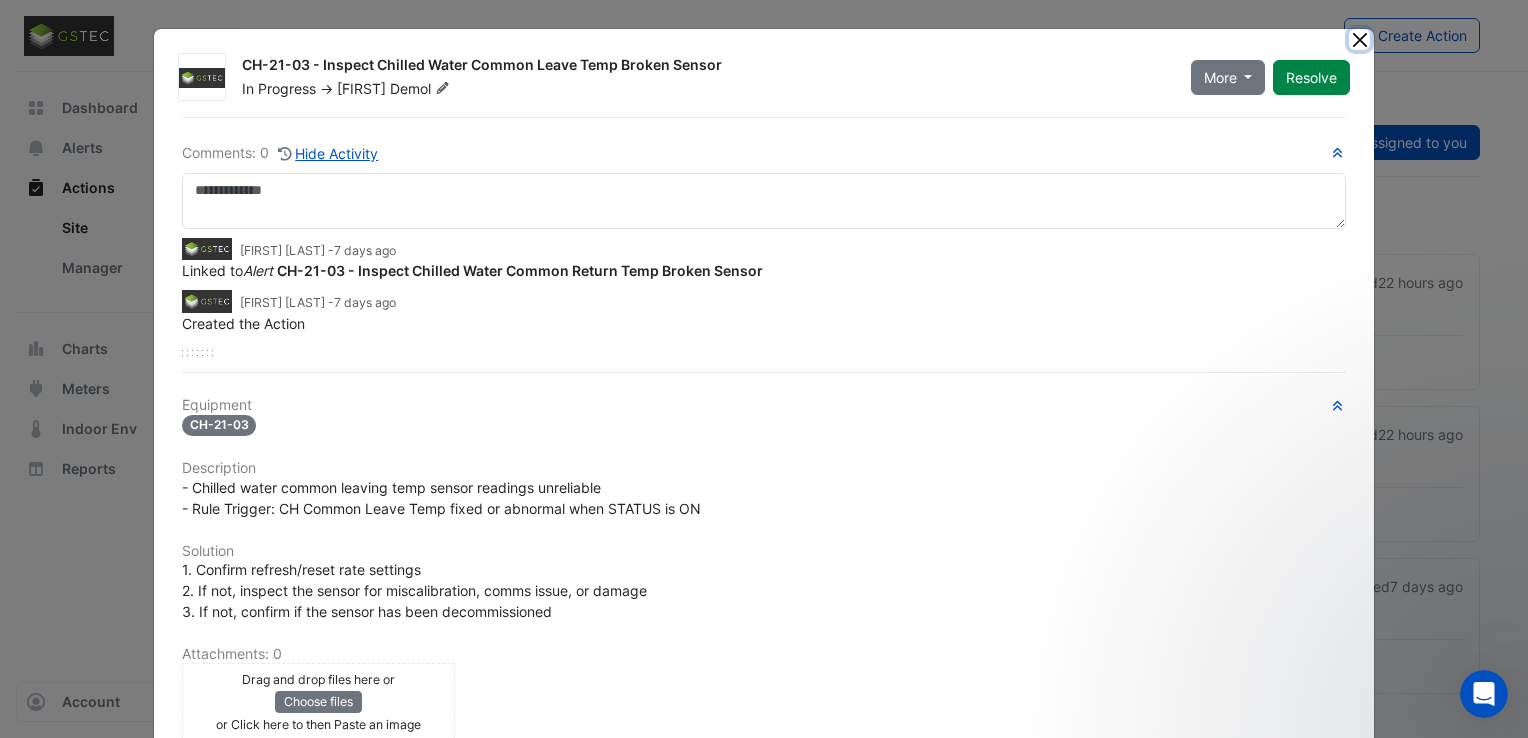 click 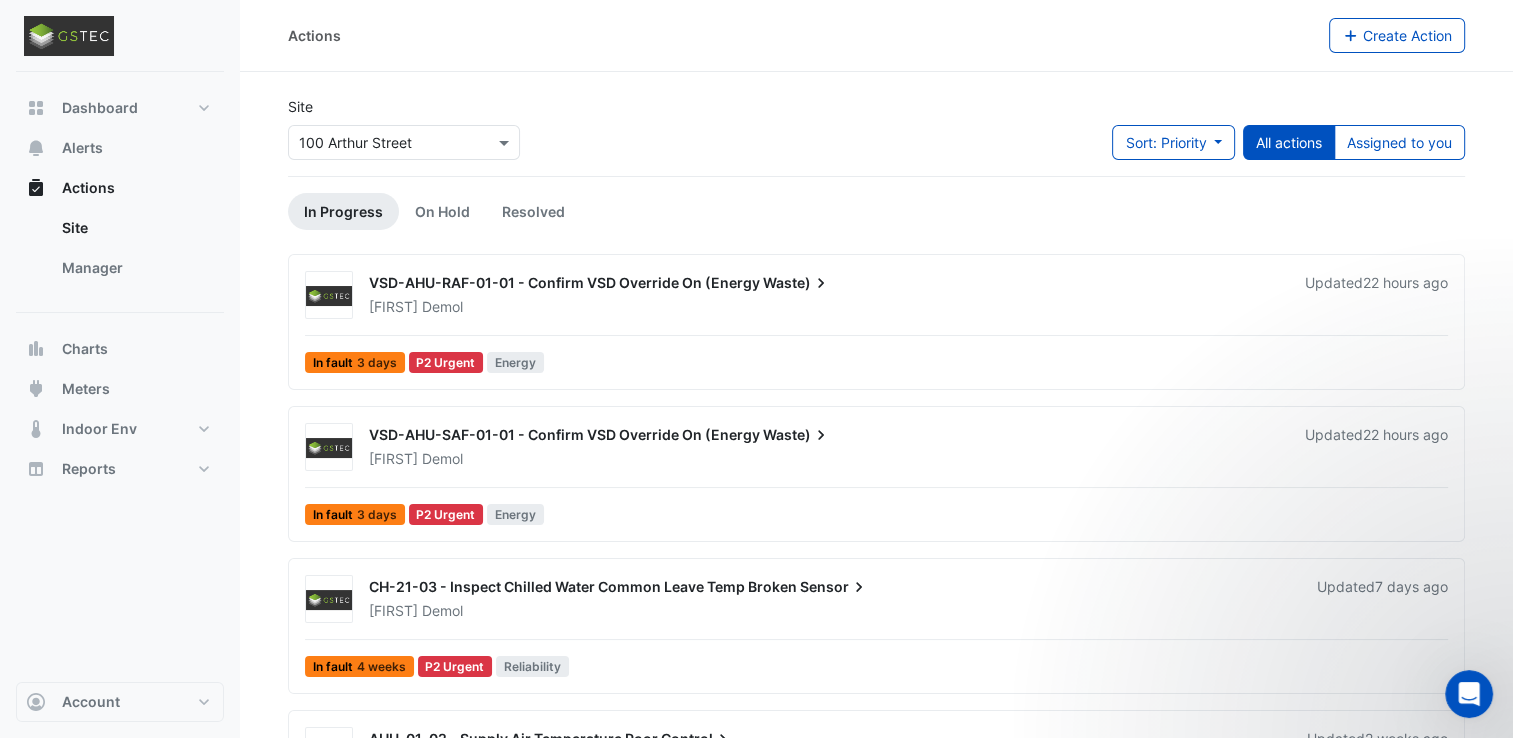 click on "[FIRST]
Demol" at bounding box center (825, 459) 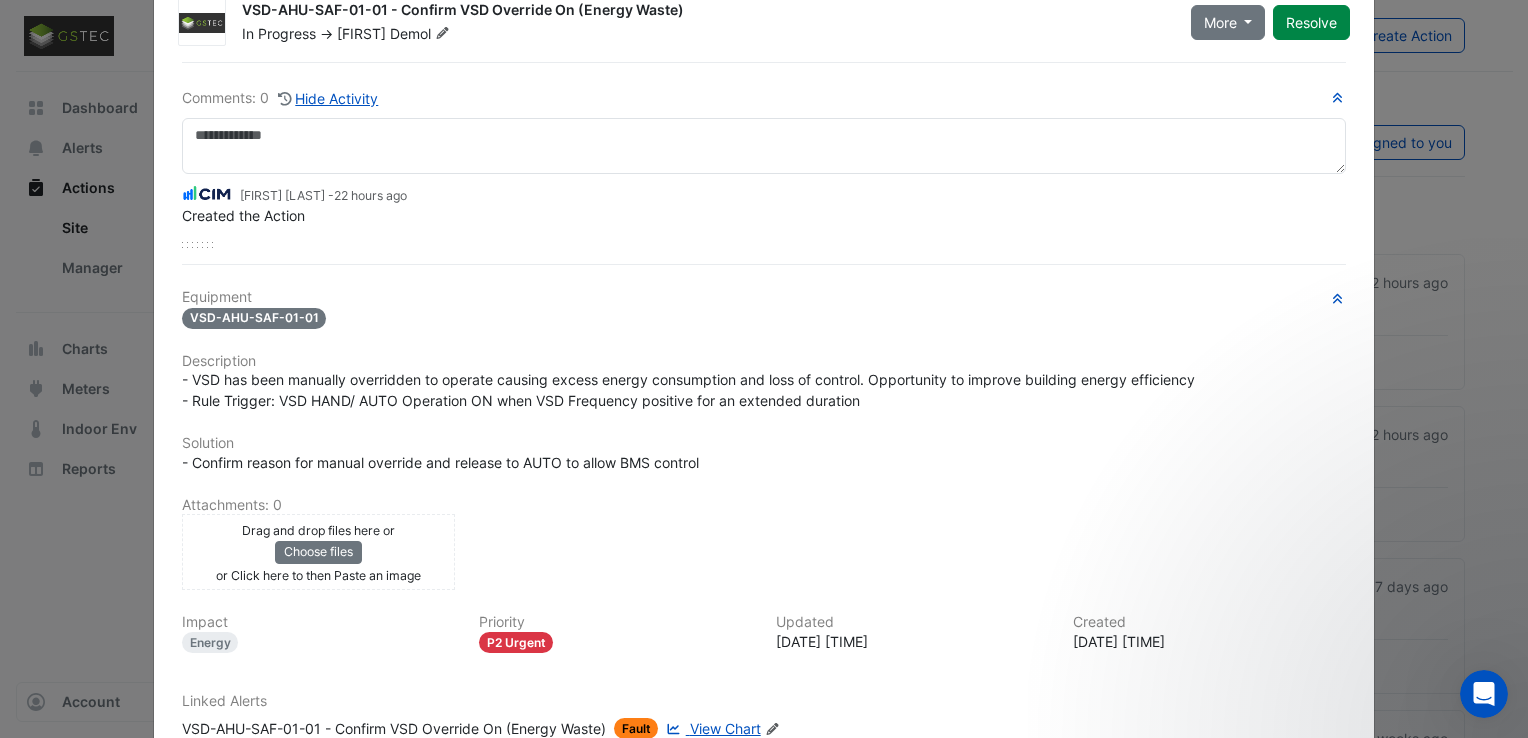 scroll, scrollTop: 0, scrollLeft: 0, axis: both 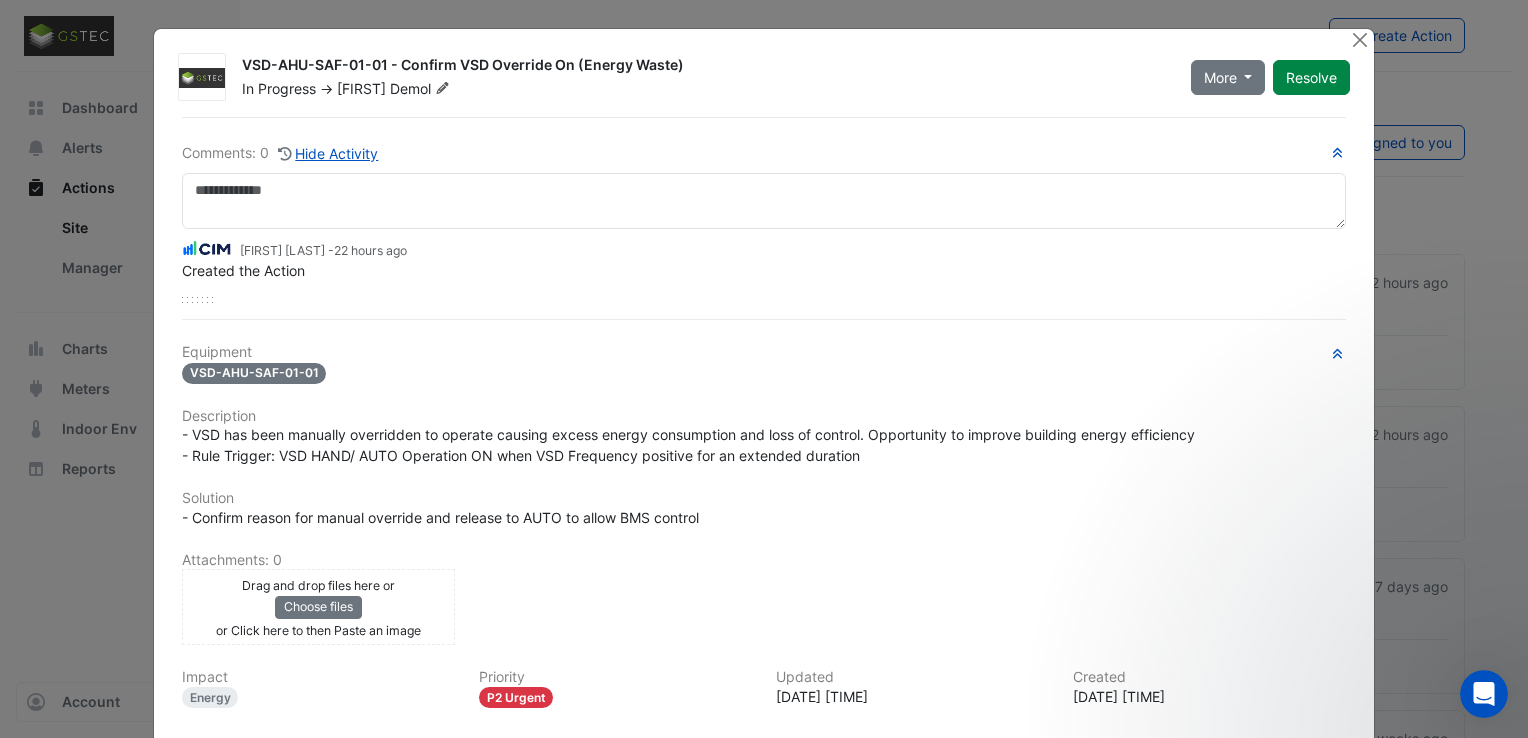 click on "VSD-AHU-SAF-01-01 - Confirm VSD Override On (Energy Waste)
In Progress
->
[FIRST]
Demol
More
On Hold
Not Doing
Resolve" 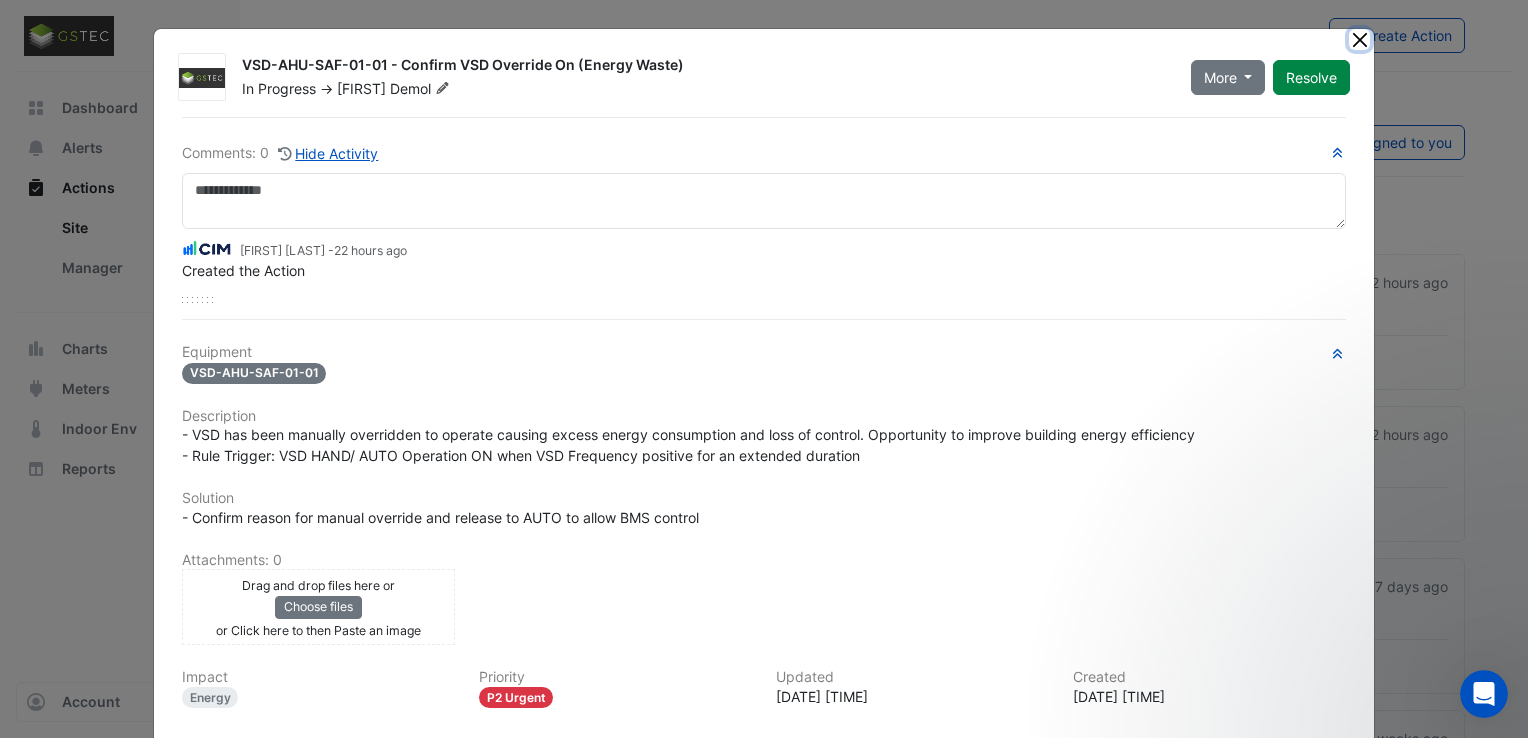 click 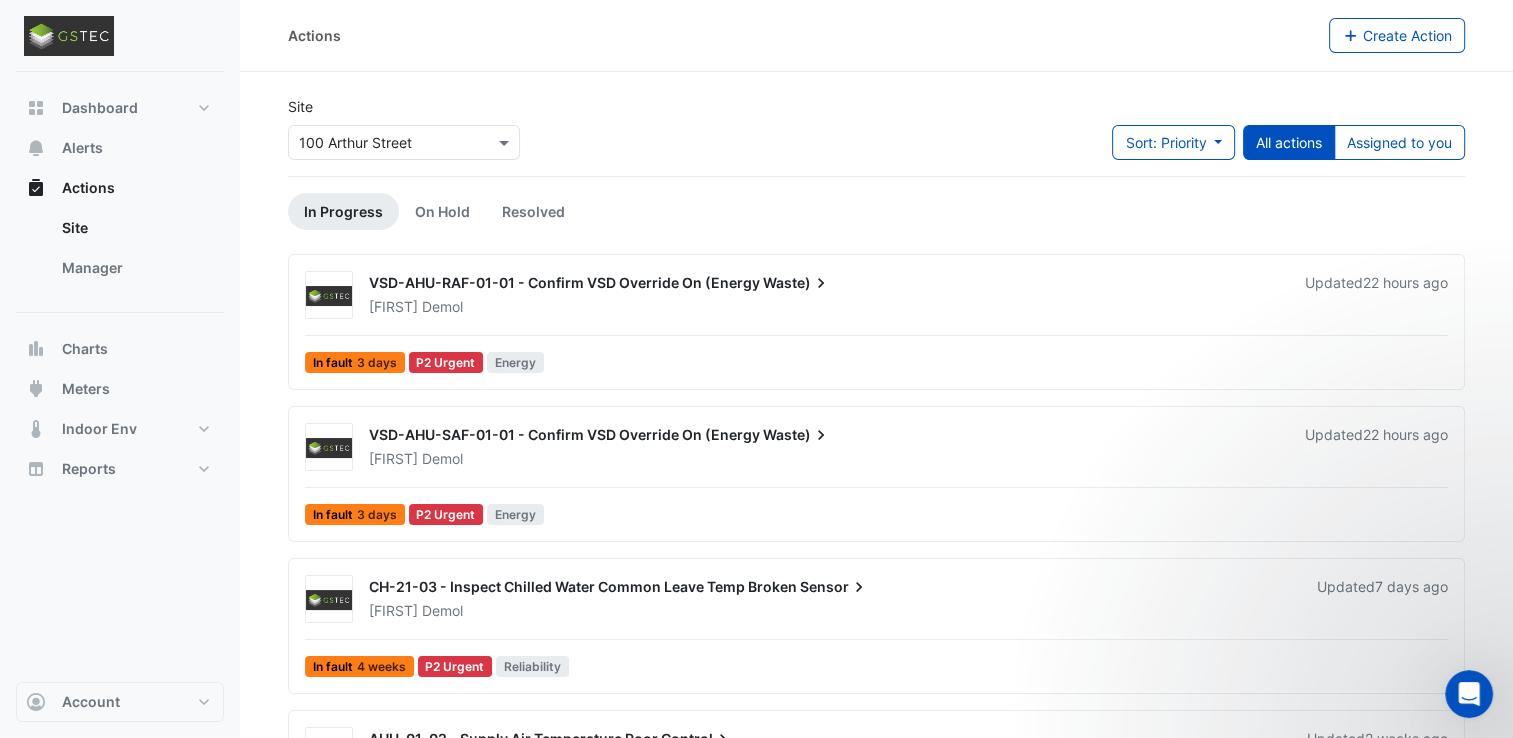 click on "Waste)" at bounding box center [797, 283] 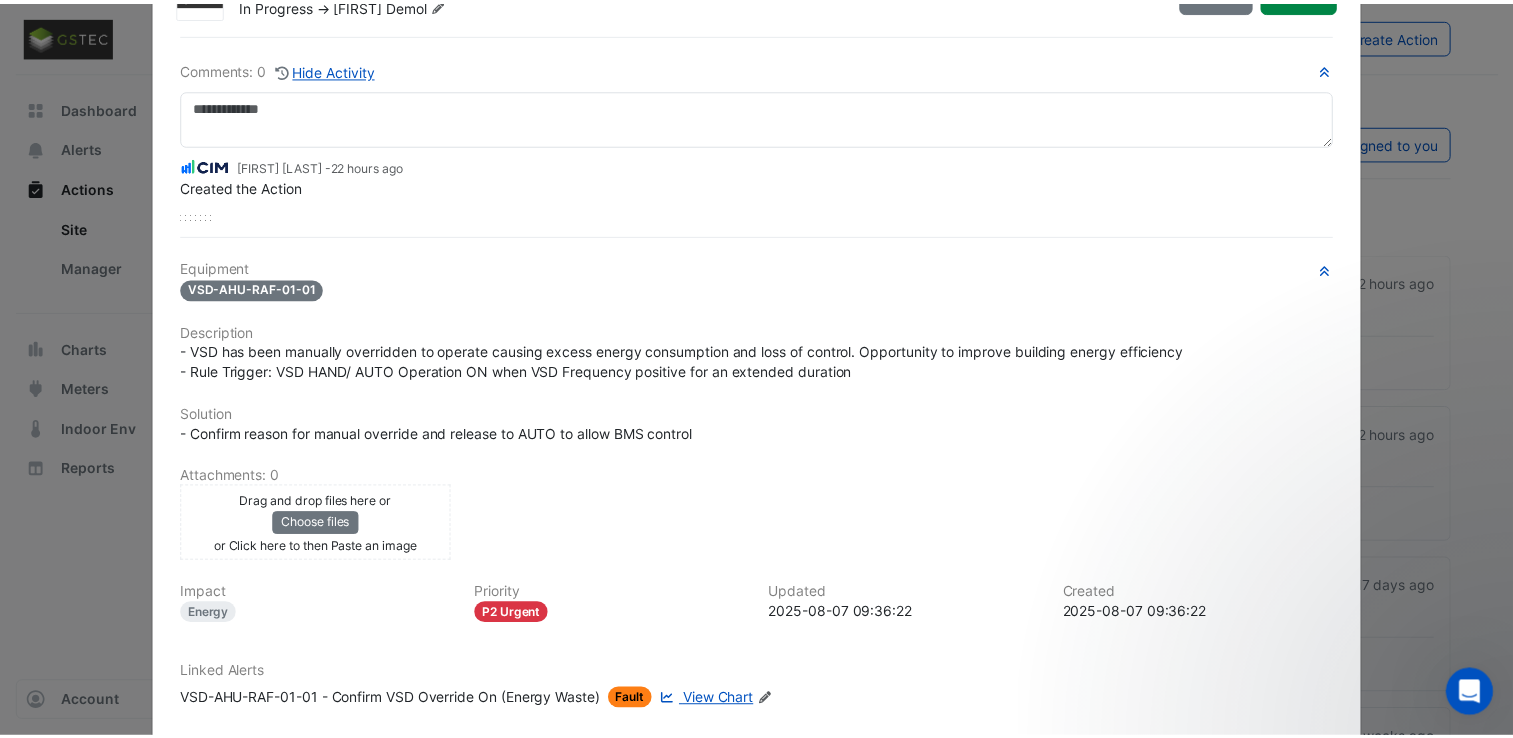 scroll, scrollTop: 0, scrollLeft: 0, axis: both 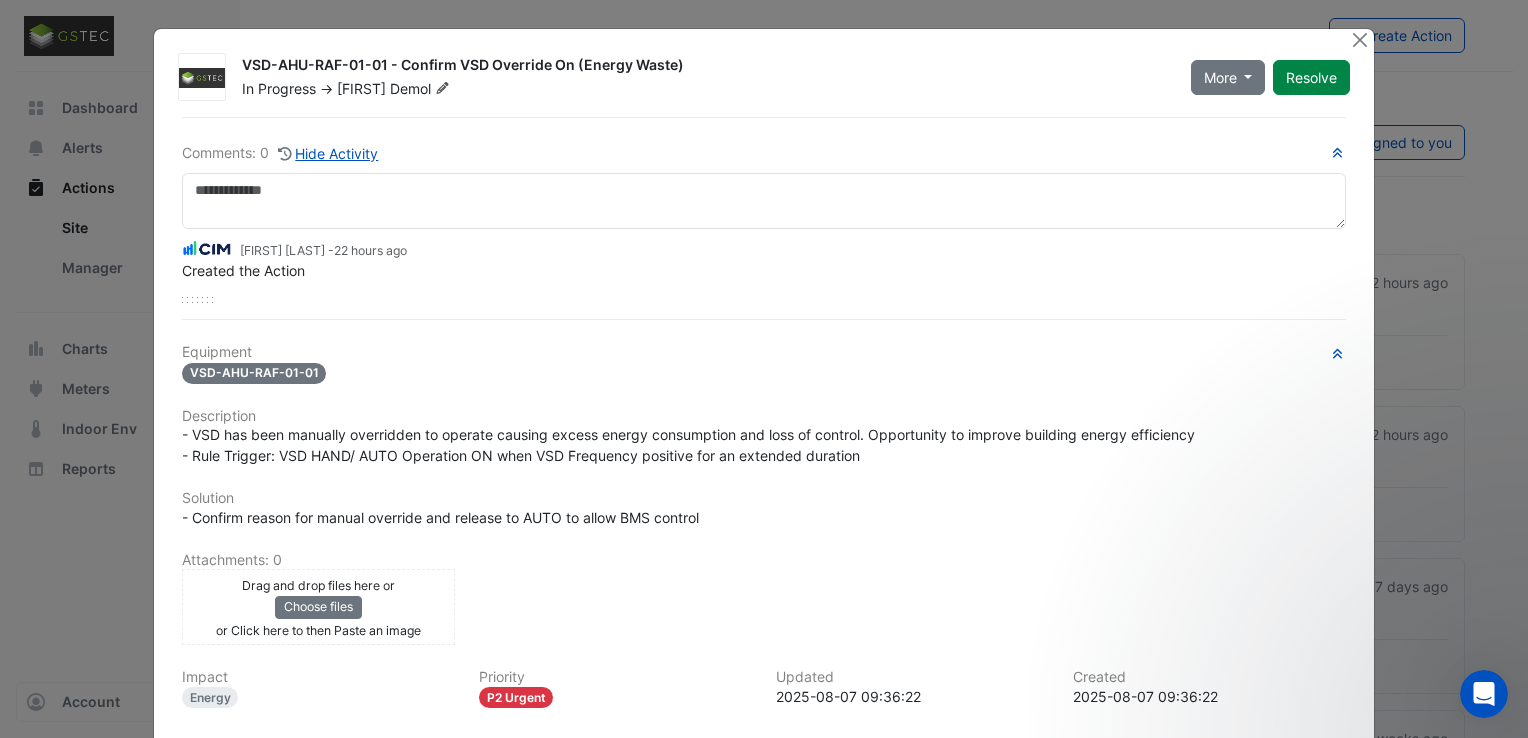 click on "VSD-AHU-01-06 - Supply Air Temperature Poor
In Progress
->
[FIRST]
Demol
More
On Hold
Not Doing
Resolve" 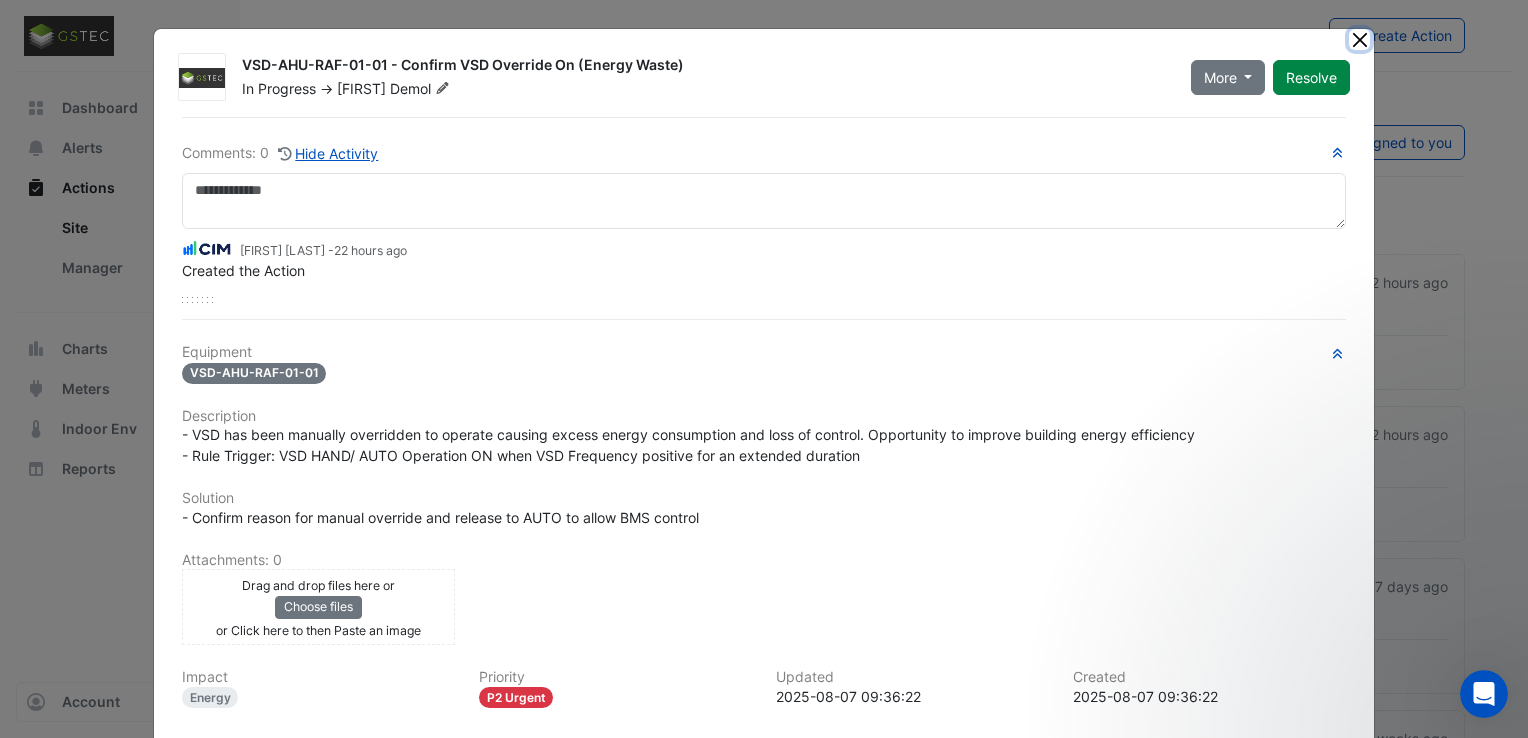 click 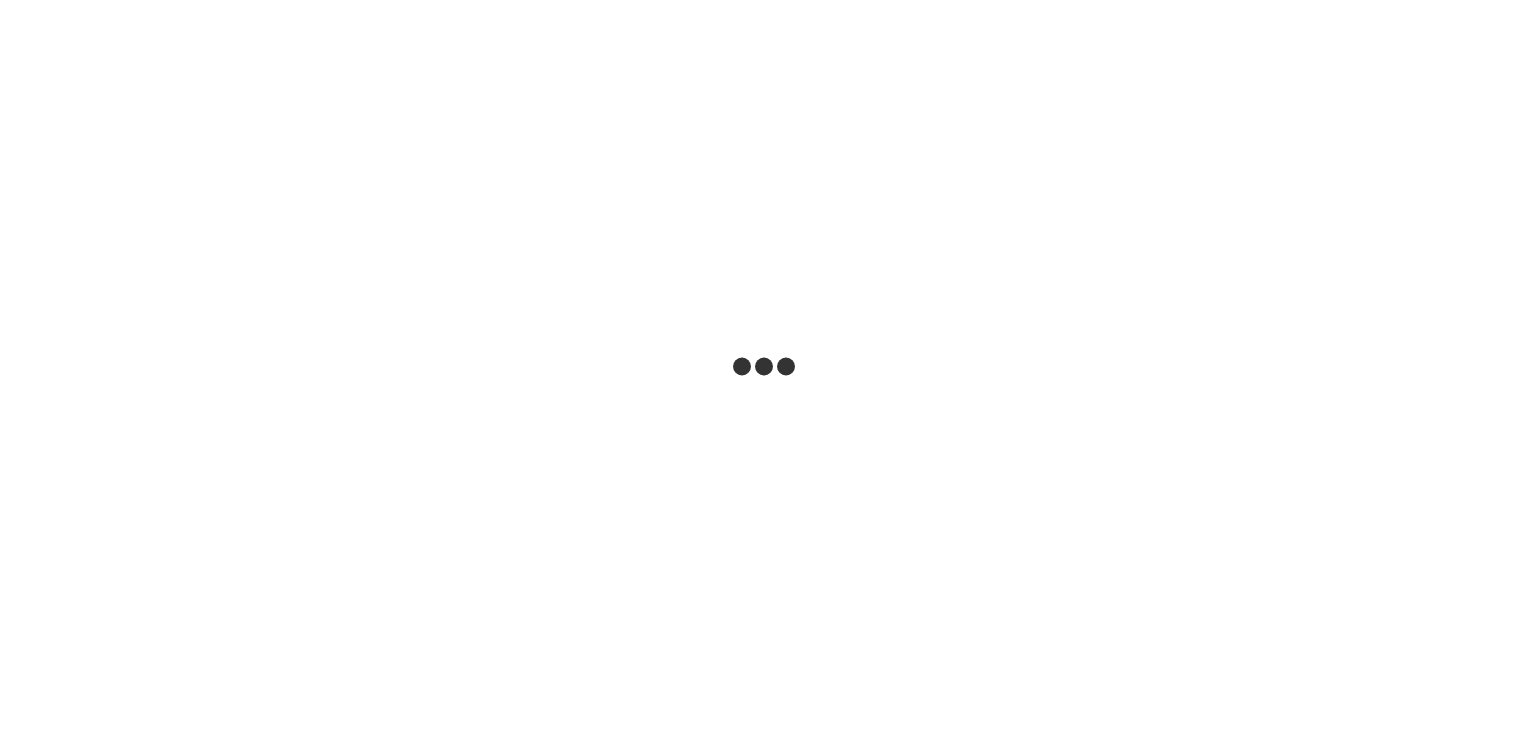 scroll, scrollTop: 0, scrollLeft: 0, axis: both 